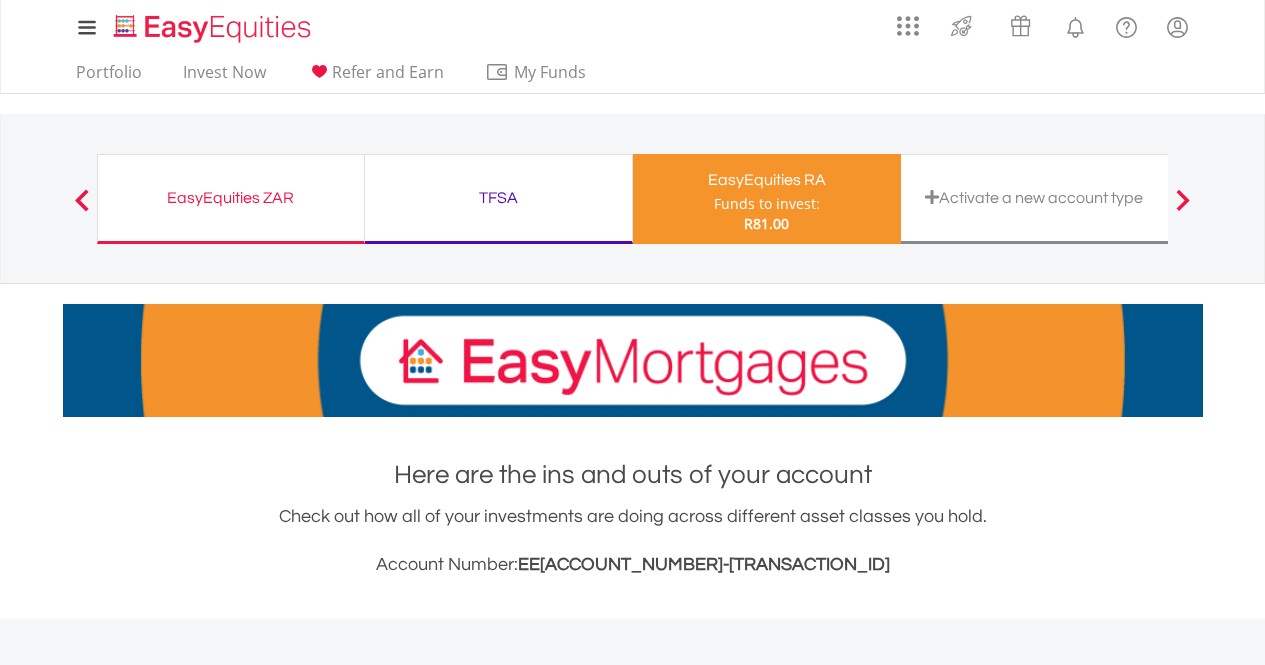 scroll, scrollTop: 581, scrollLeft: 0, axis: vertical 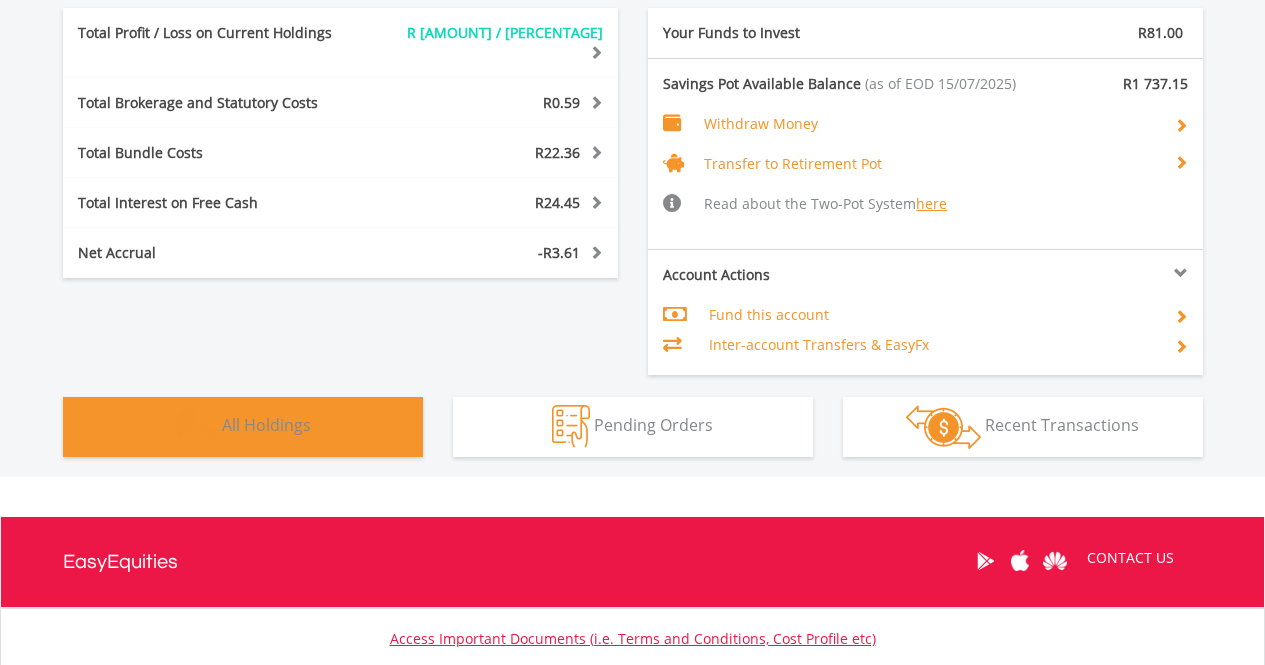 click on "Holdings
All Holdings" at bounding box center (243, 427) 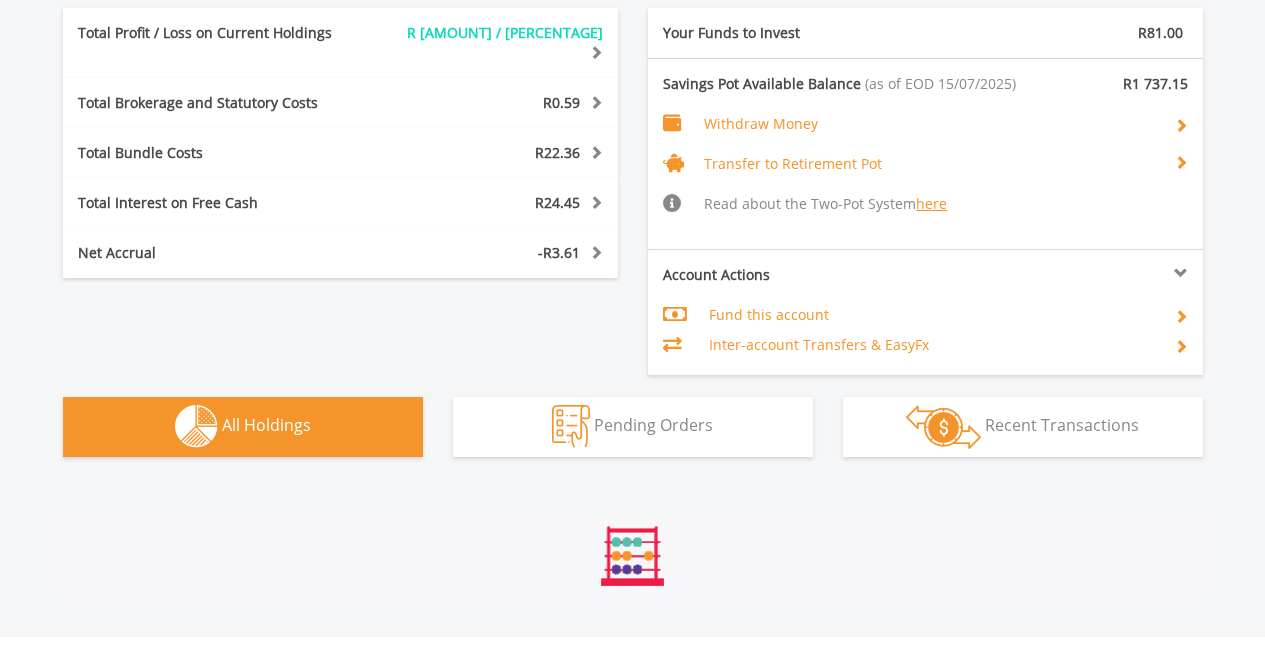 scroll, scrollTop: 1679, scrollLeft: 0, axis: vertical 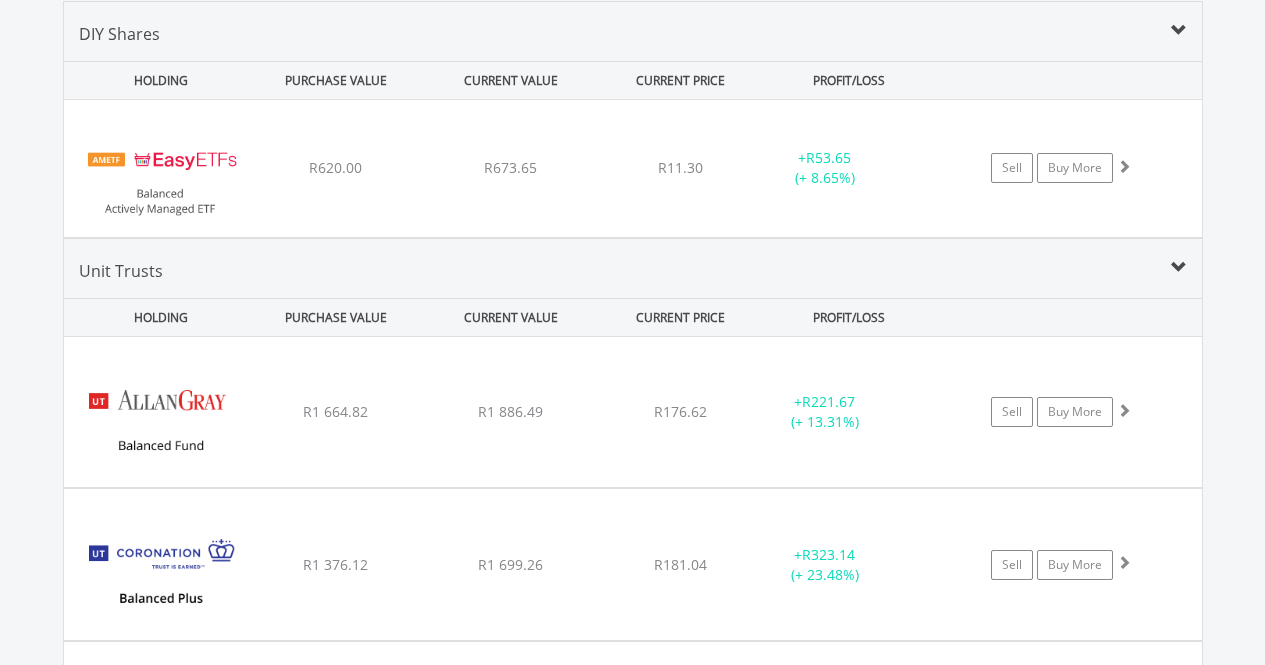 type 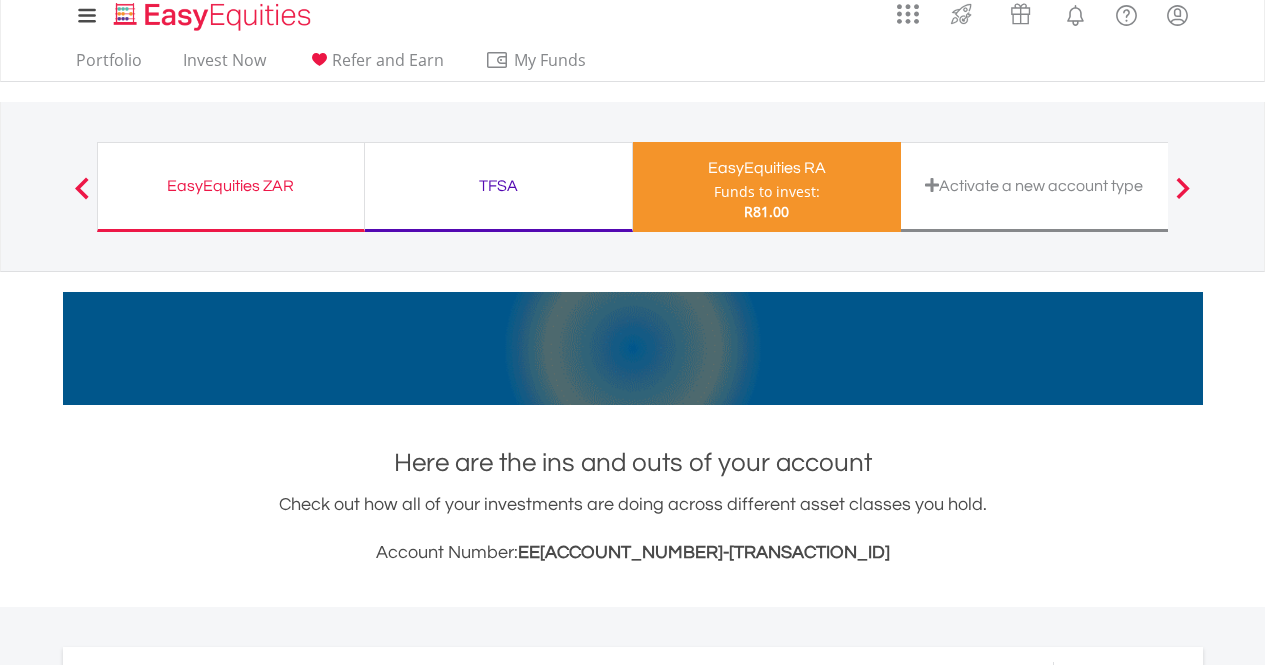scroll, scrollTop: 0, scrollLeft: 0, axis: both 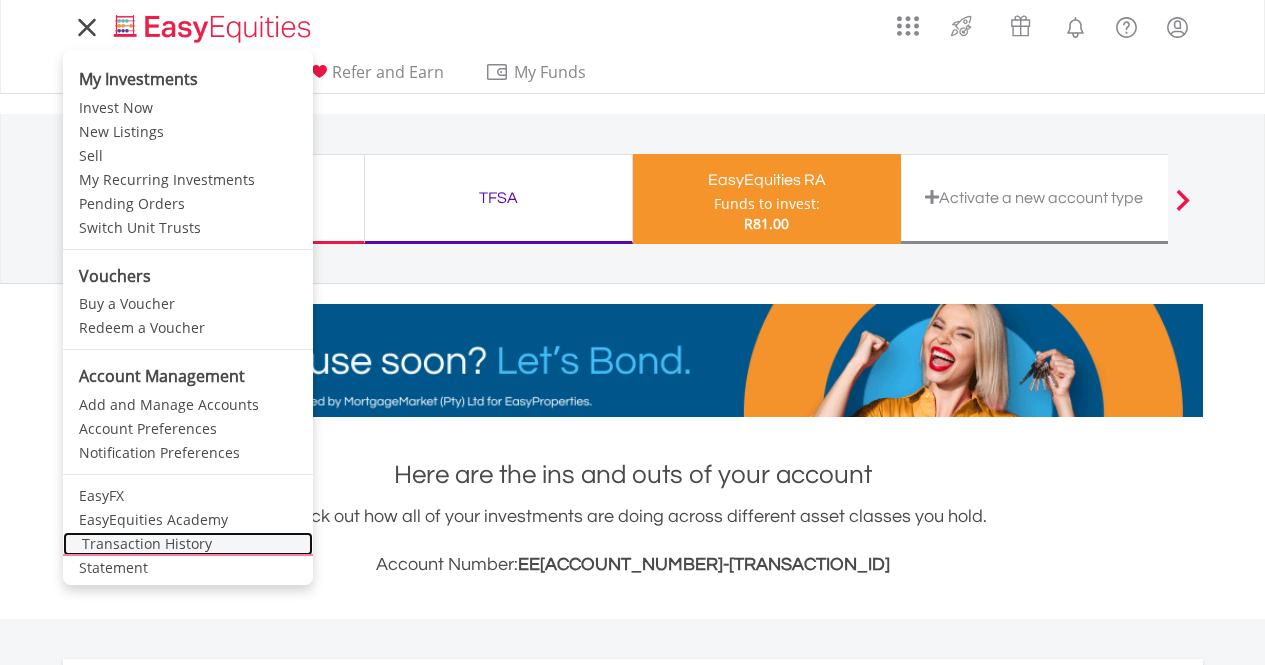 click on "Transaction History" at bounding box center [188, 544] 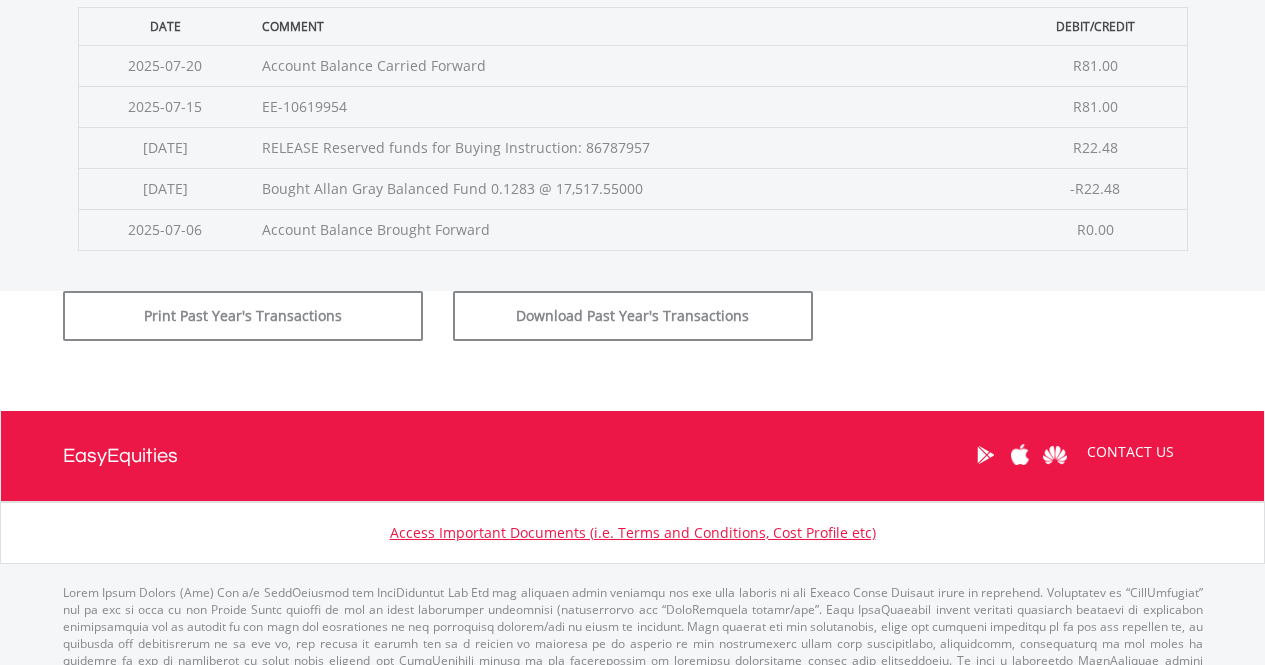 scroll, scrollTop: 899, scrollLeft: 0, axis: vertical 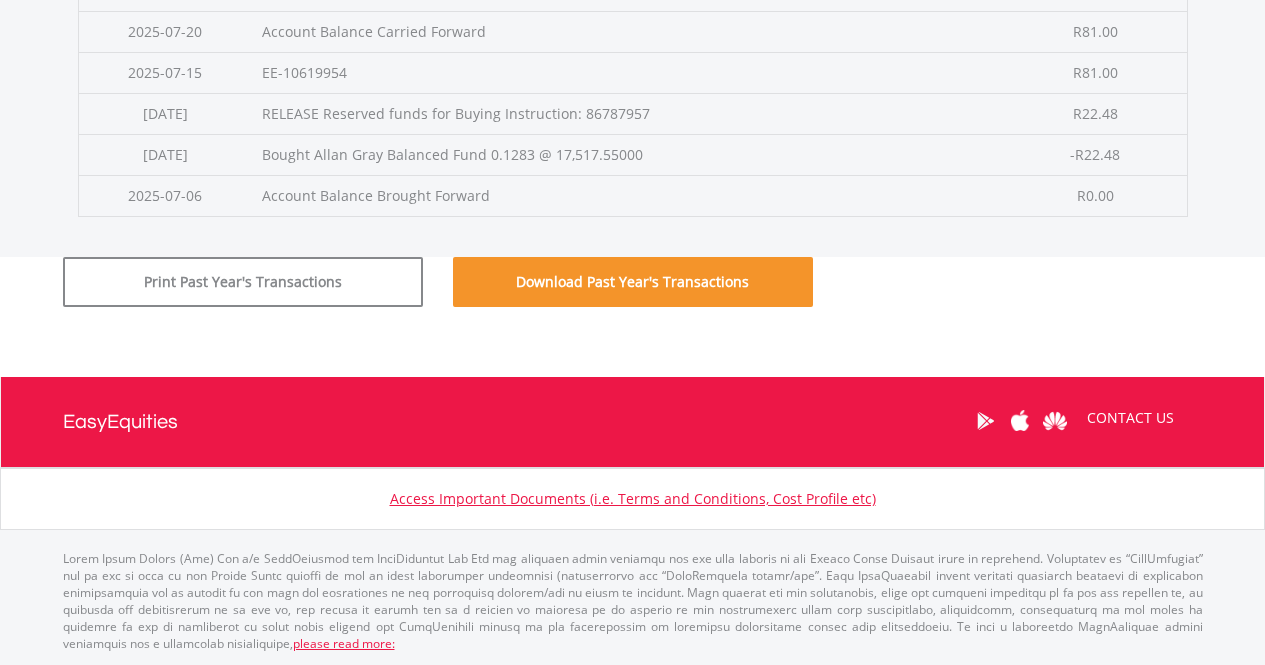 click on "Download Past Year's Transactions" at bounding box center [633, 282] 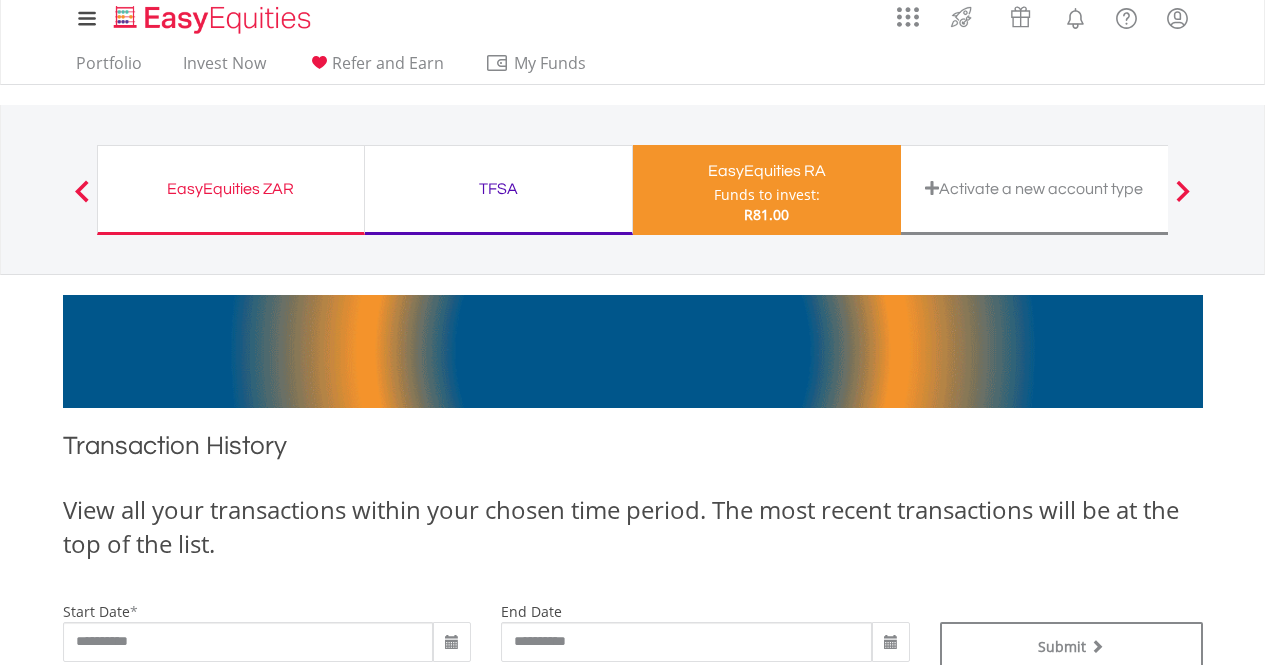 scroll, scrollTop: 0, scrollLeft: 0, axis: both 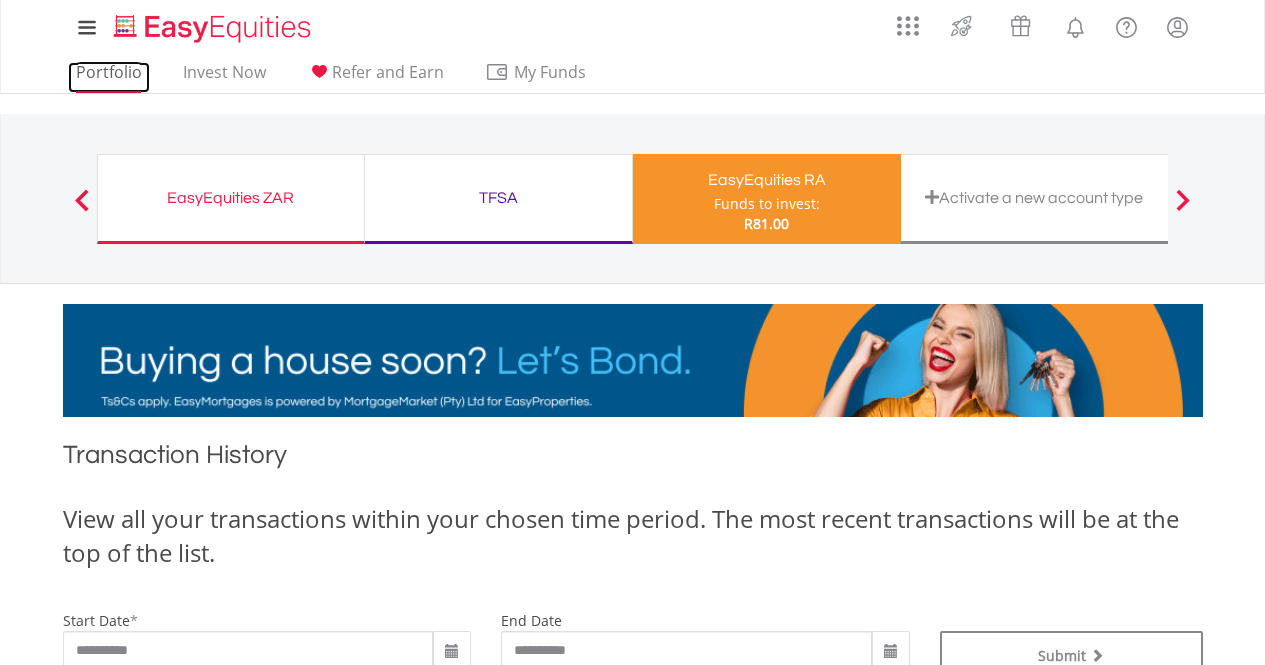 click on "Portfolio" at bounding box center (109, 77) 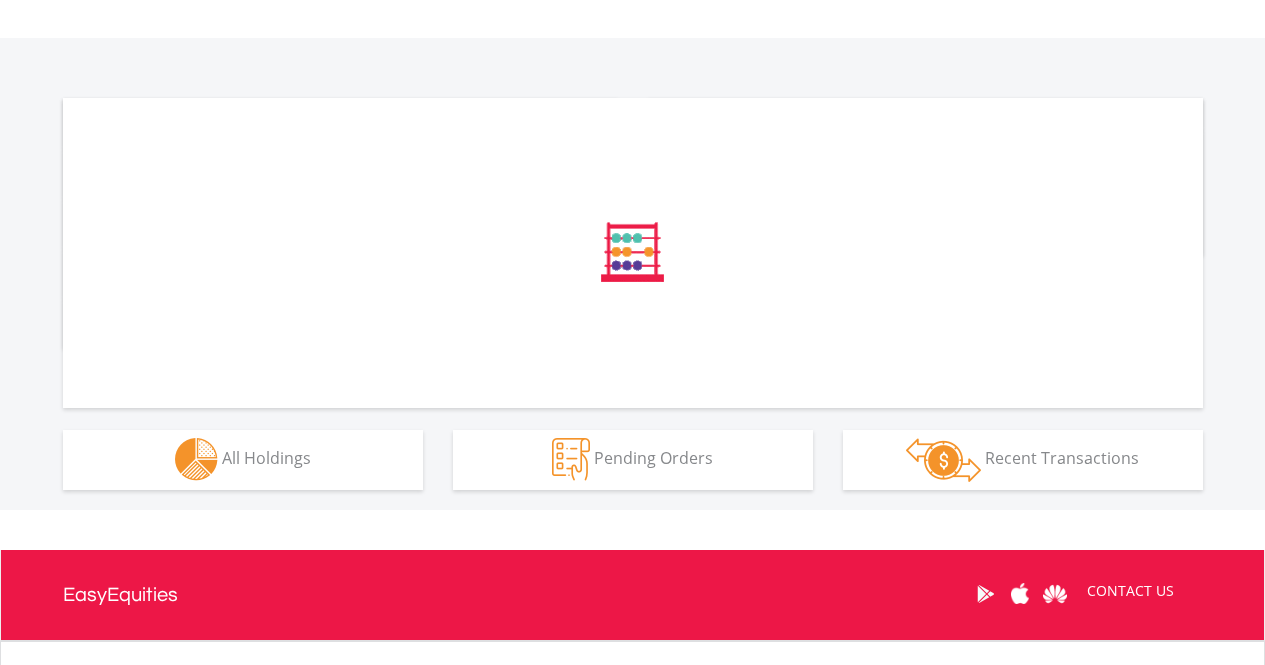 scroll, scrollTop: 561, scrollLeft: 0, axis: vertical 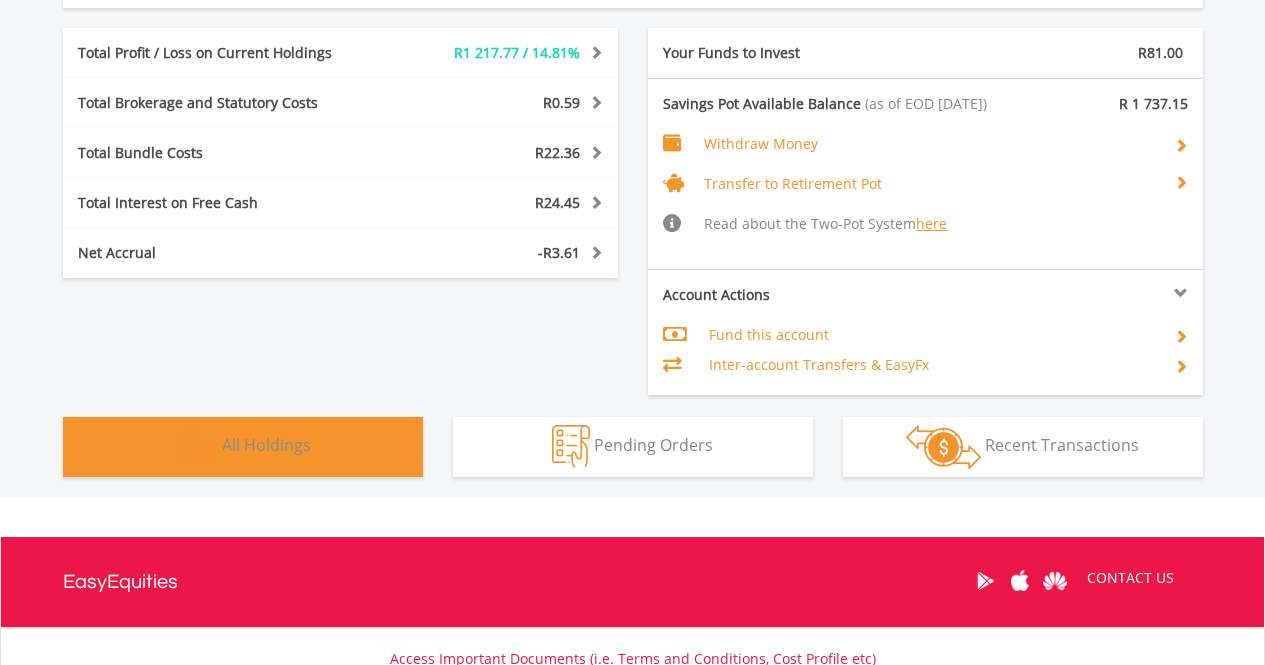 click on "Holdings
All Holdings" at bounding box center [243, 447] 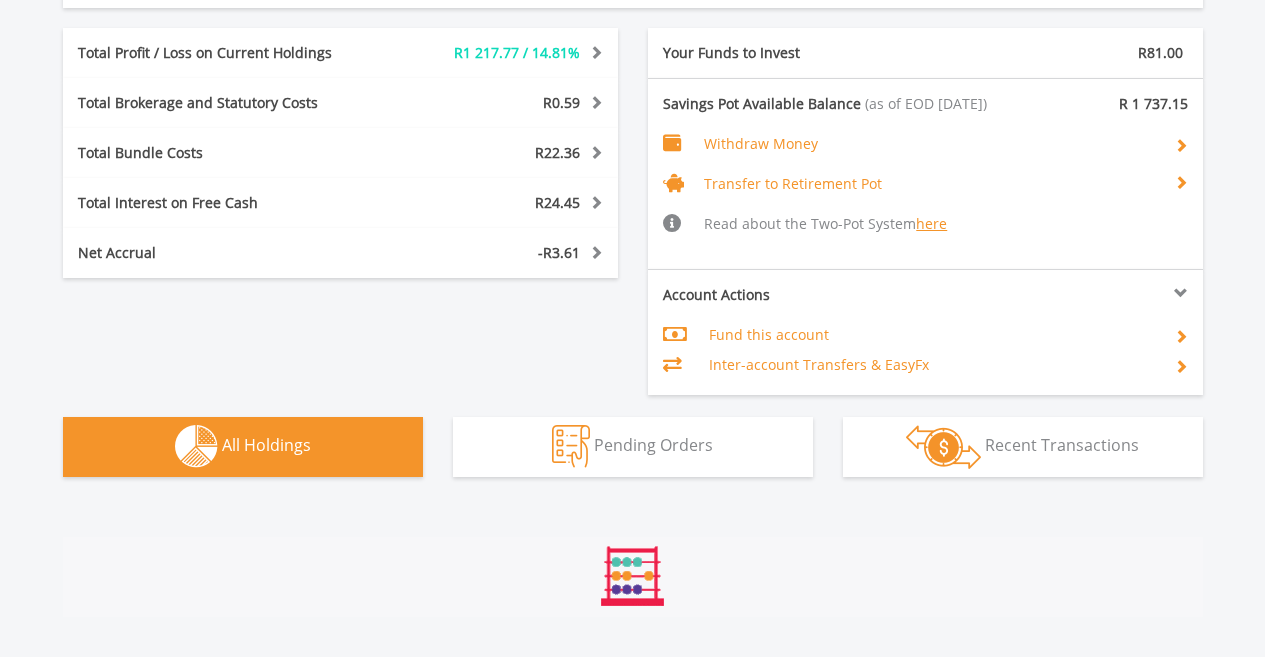 scroll, scrollTop: 1679, scrollLeft: 0, axis: vertical 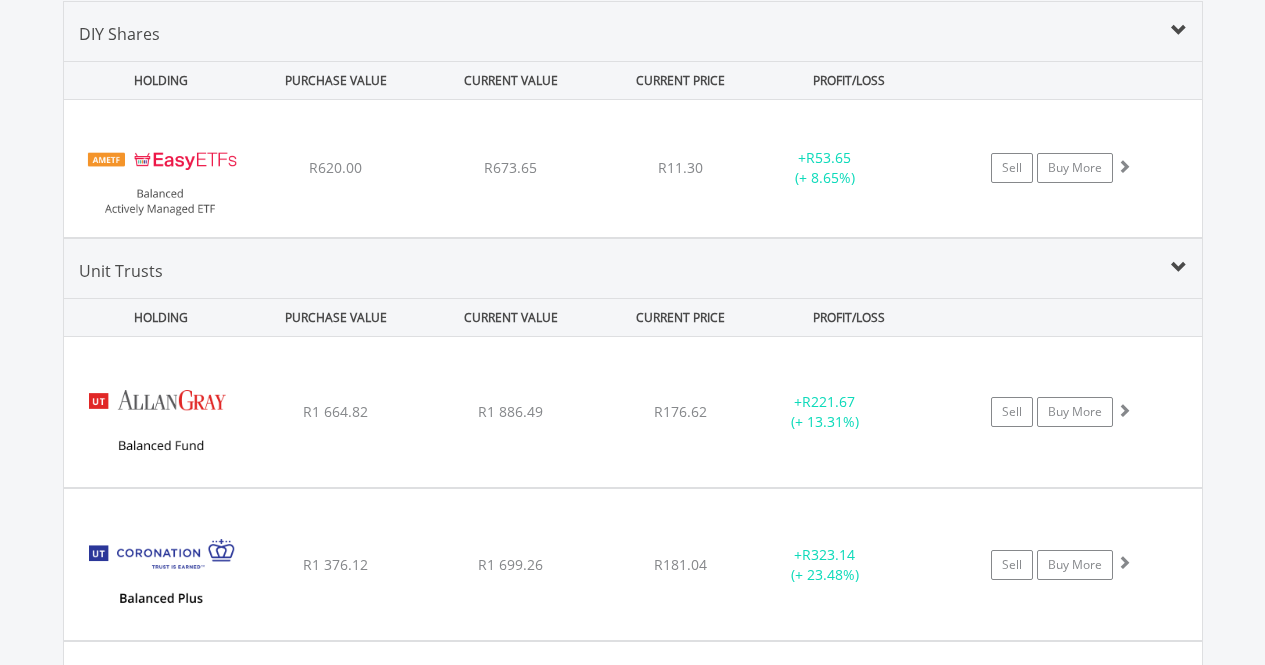 type 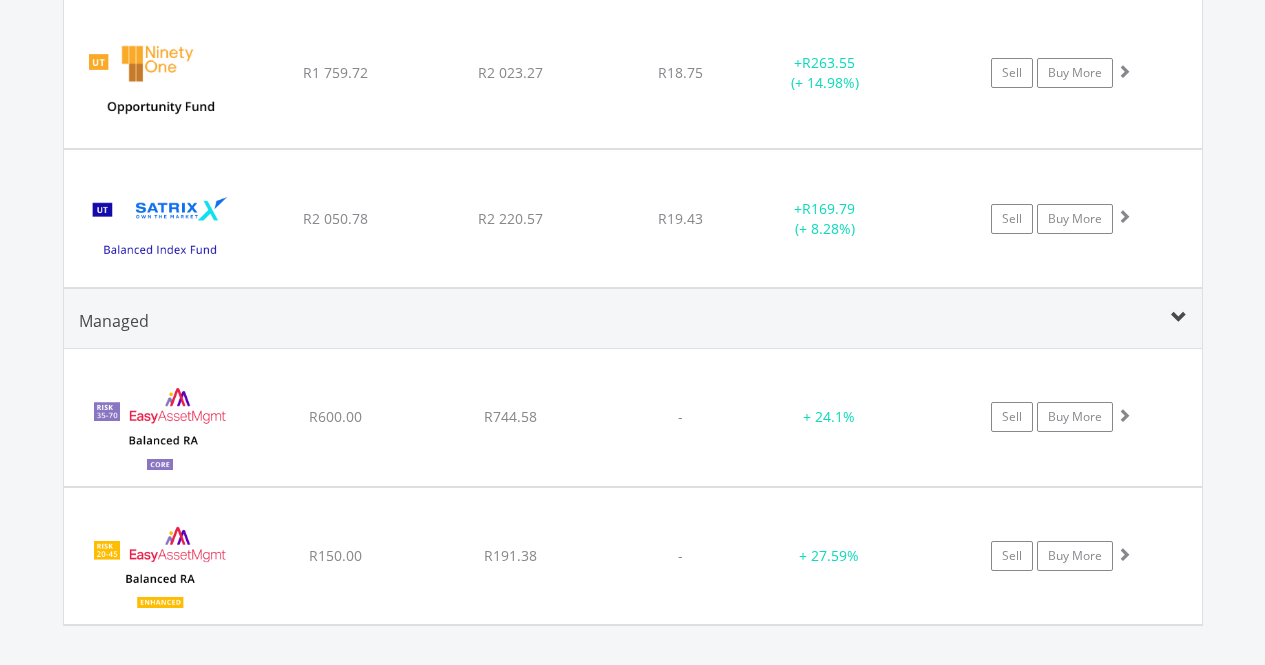 scroll, scrollTop: 2431, scrollLeft: 0, axis: vertical 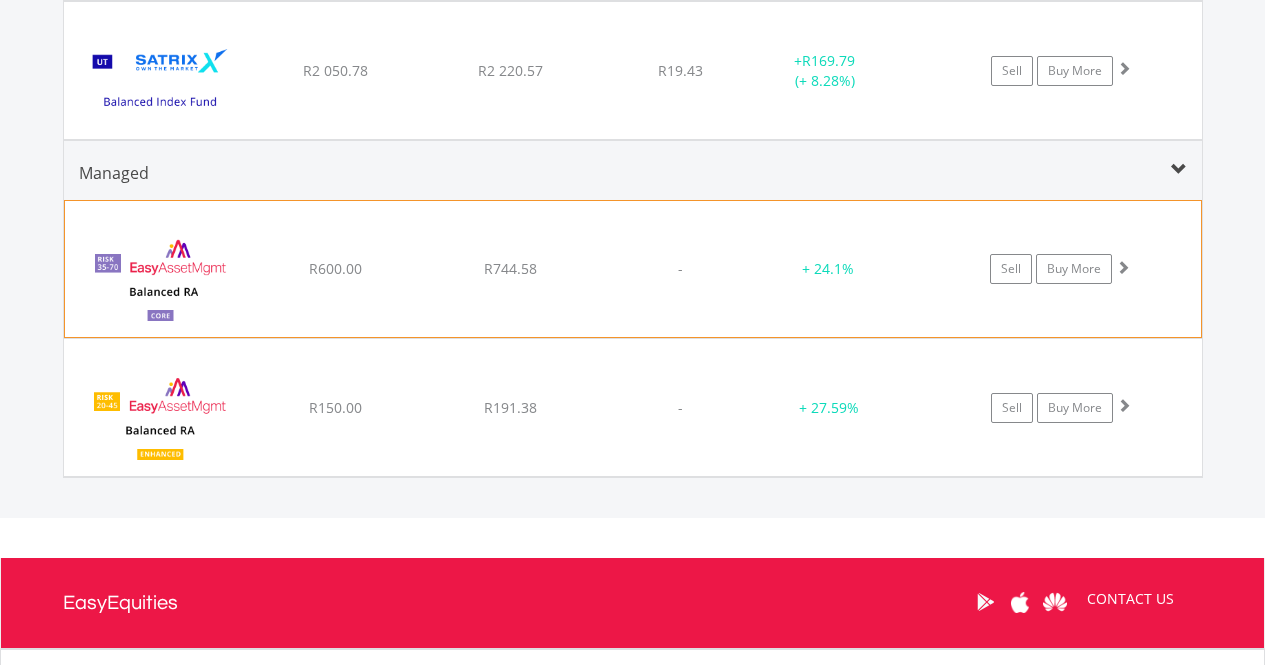 click at bounding box center (161, 279) 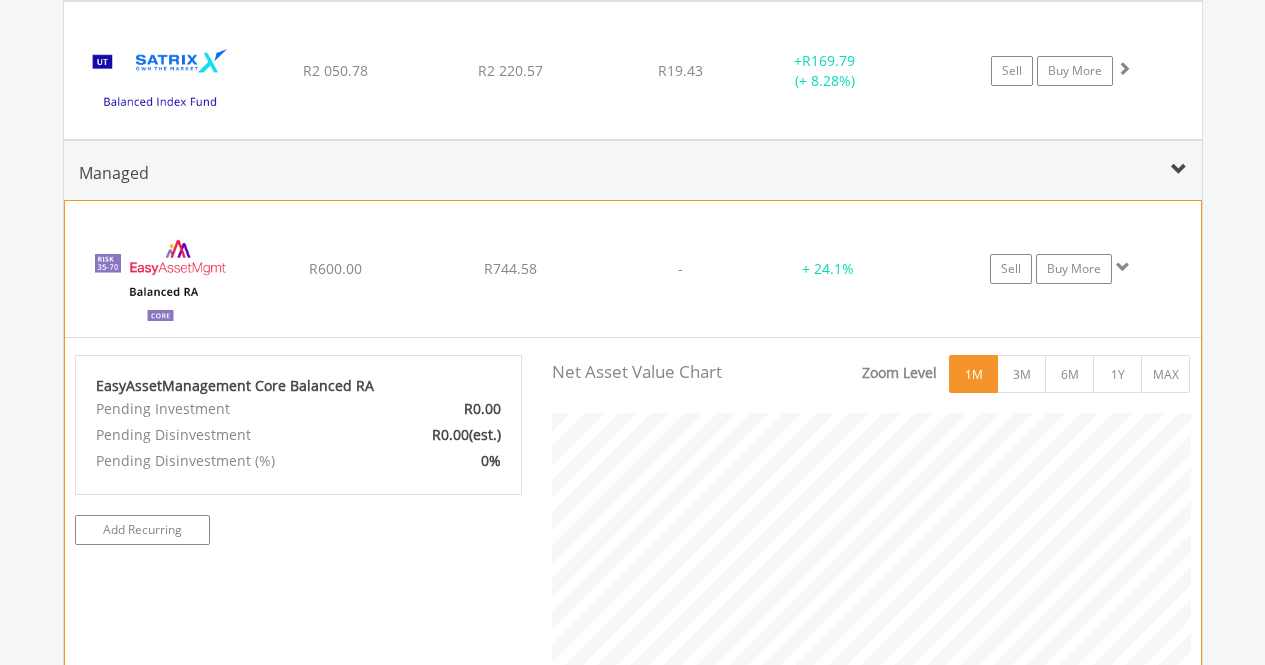 scroll, scrollTop: 999593, scrollLeft: 999331, axis: both 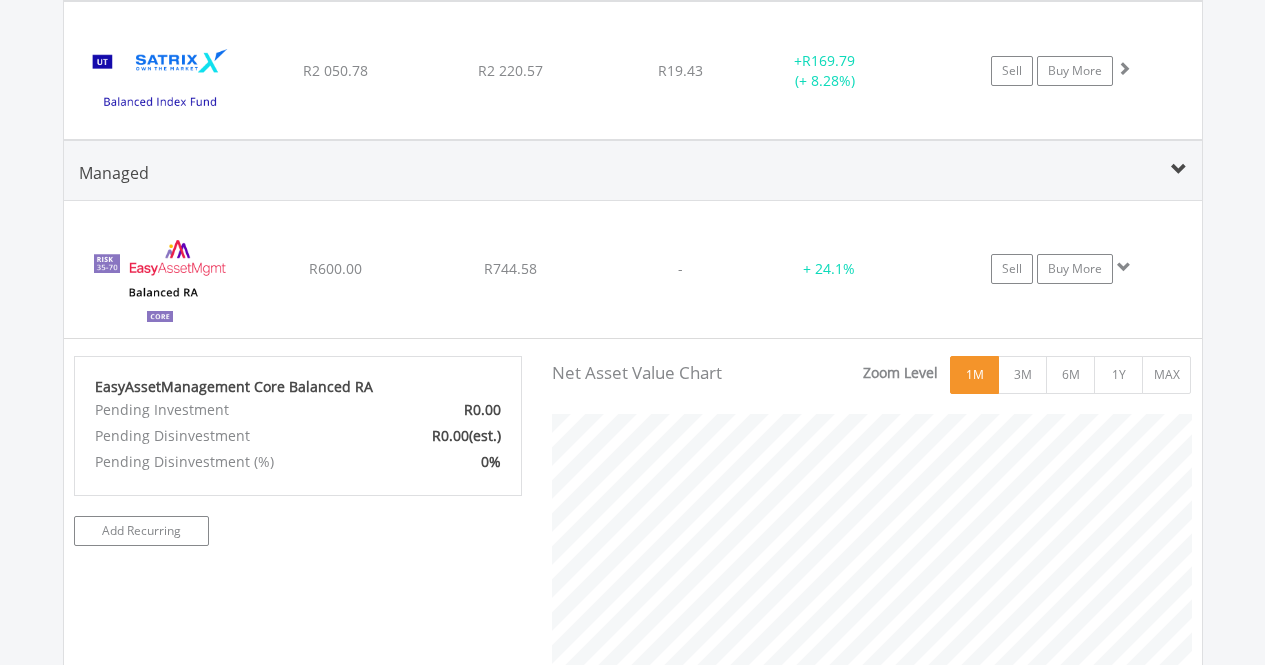 click at bounding box center (1179, 170) 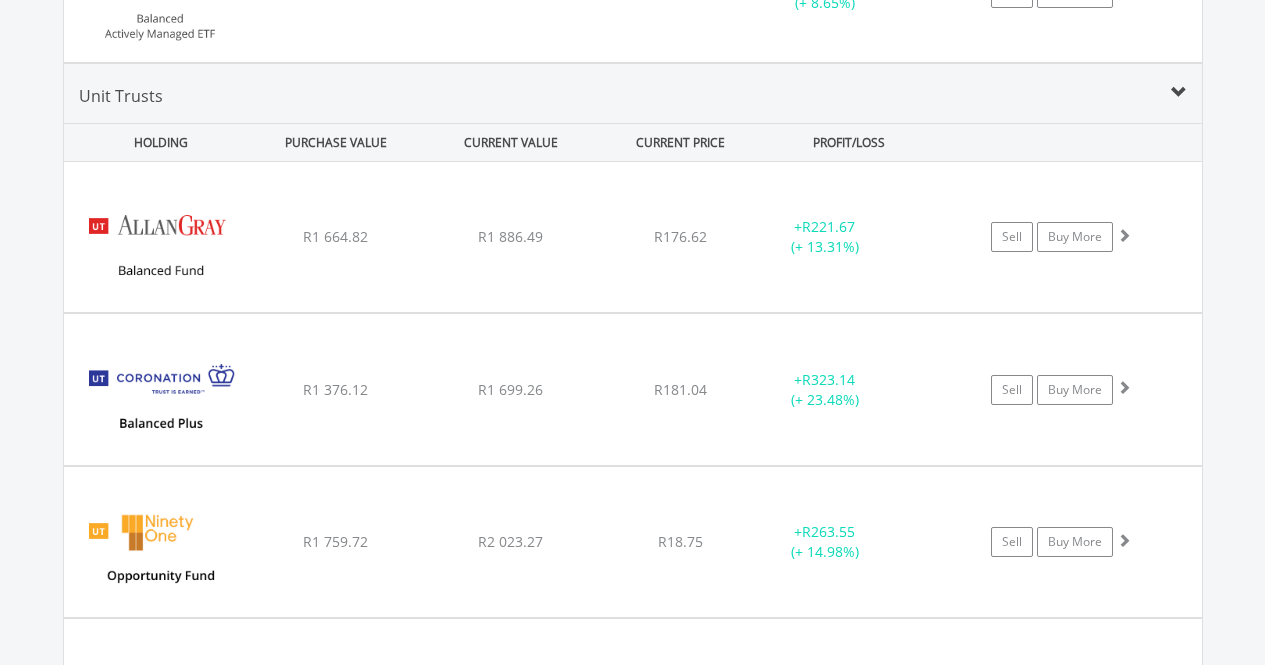 scroll, scrollTop: 1855, scrollLeft: 0, axis: vertical 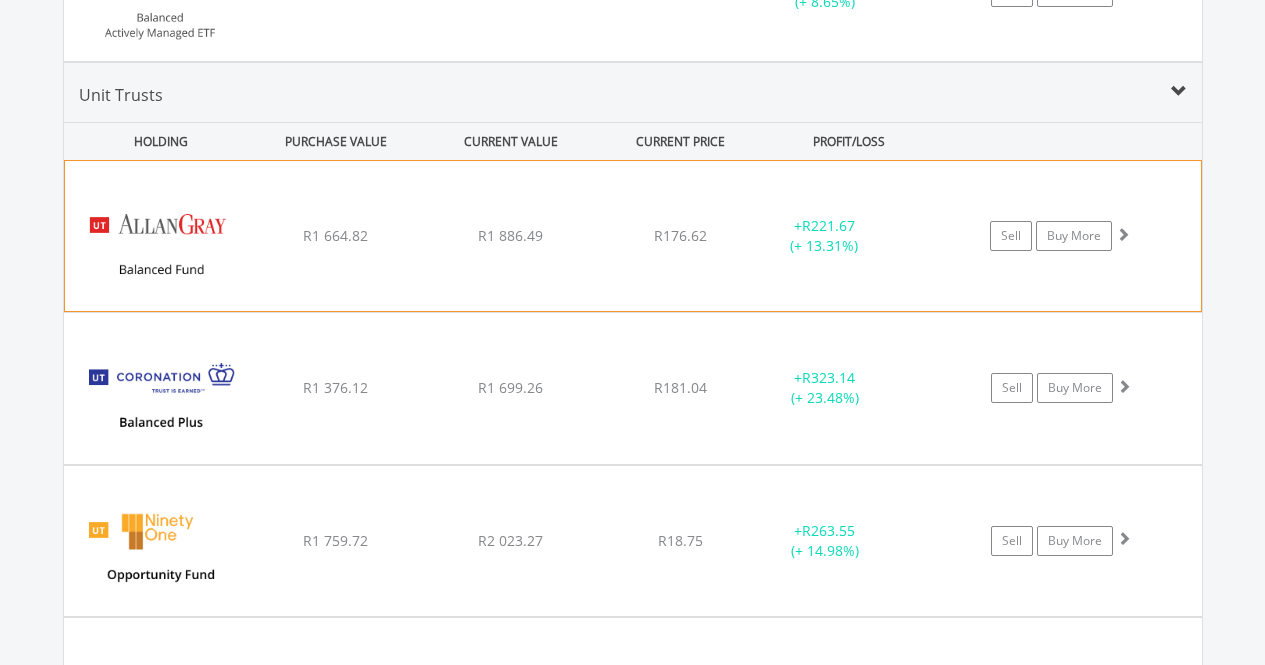 click on "+  R221.67 (+ 13.31%)" at bounding box center (824, 236) 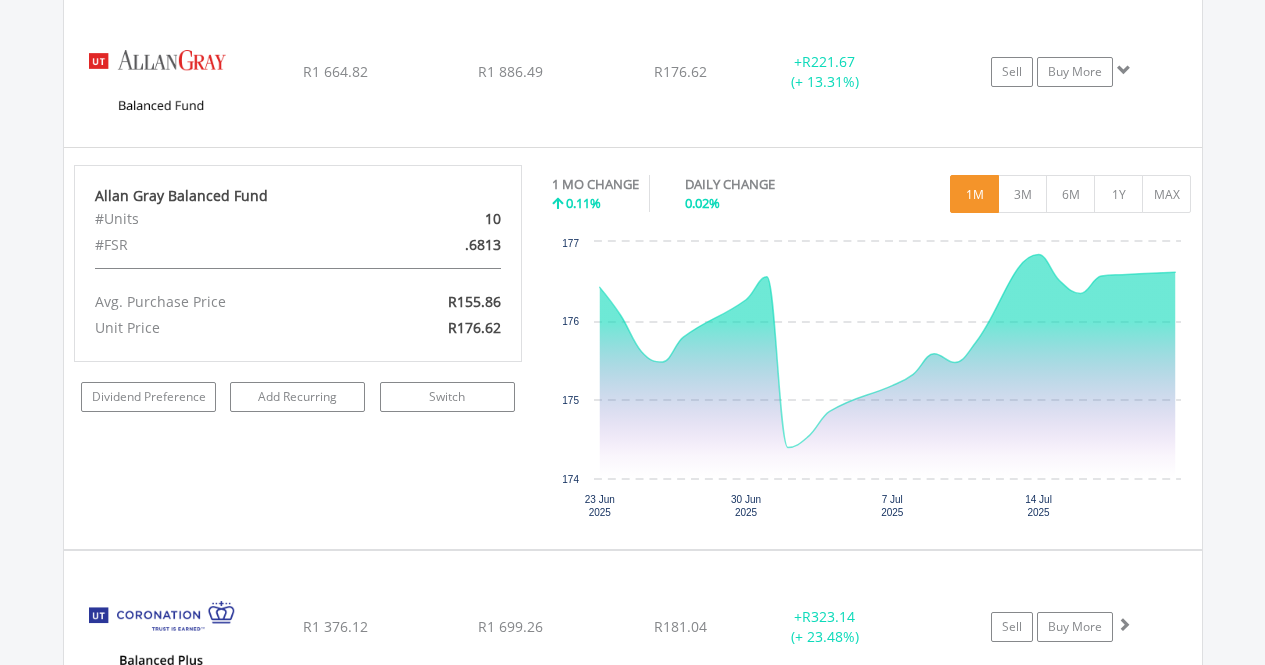scroll, scrollTop: 2022, scrollLeft: 0, axis: vertical 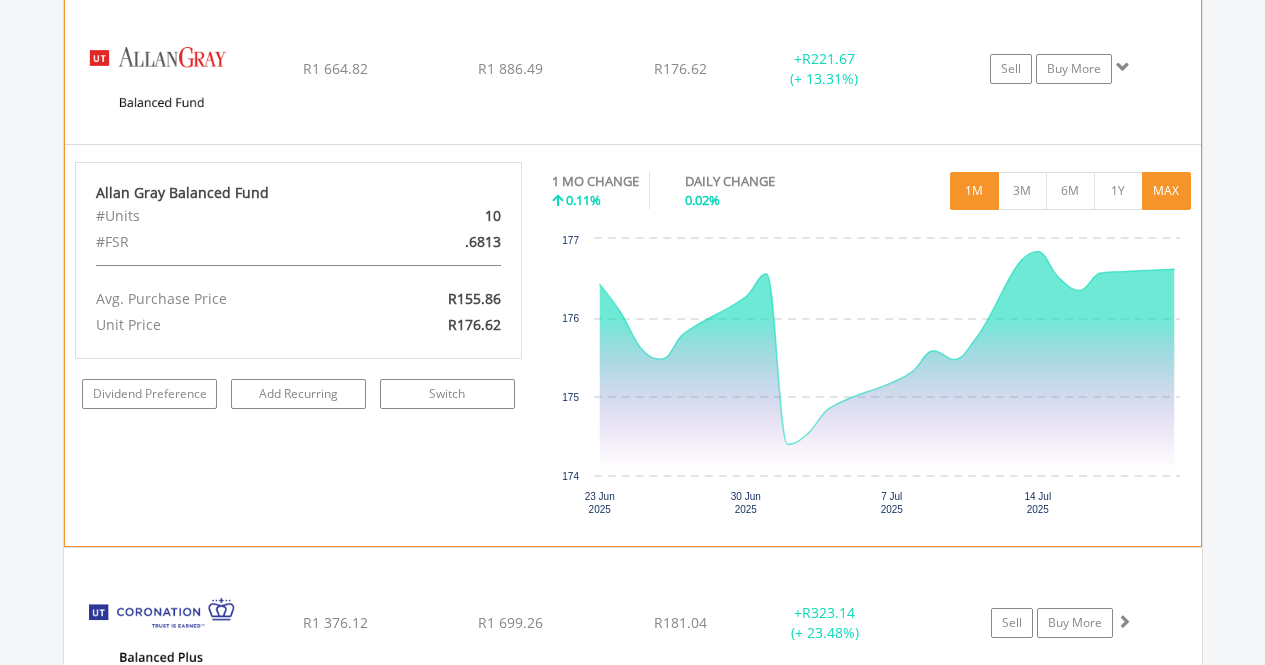 click on "MAX" at bounding box center [1166, 191] 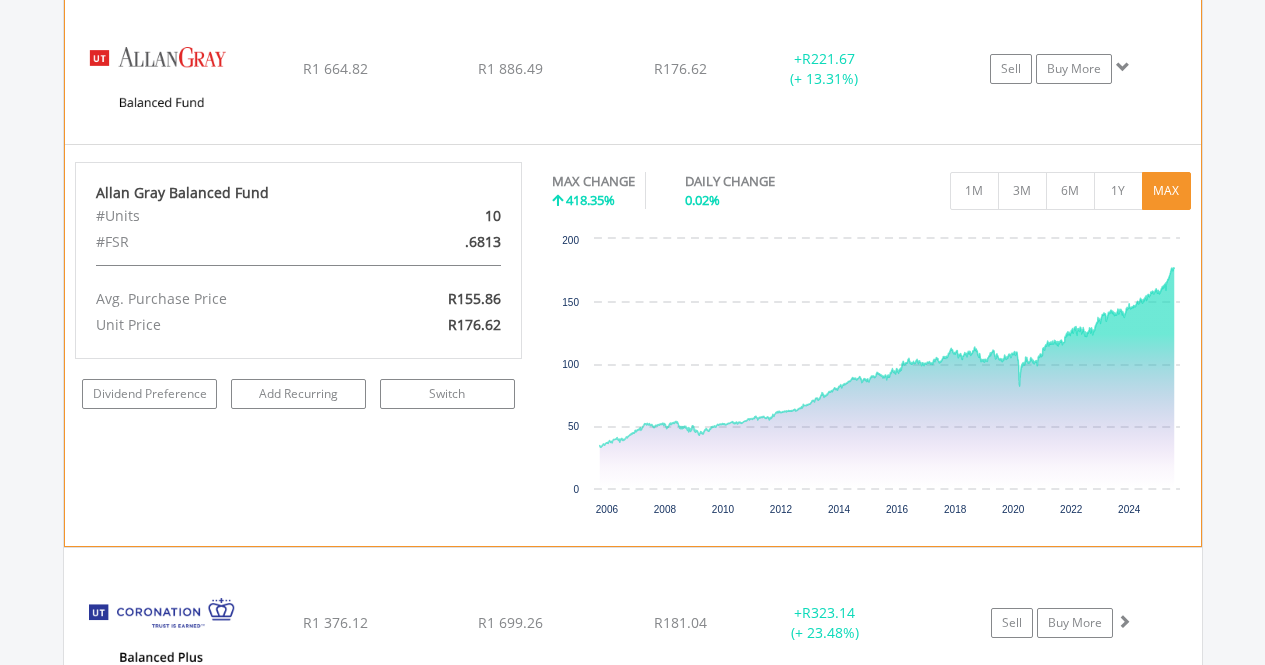 click on "+  R221.67 (+ 13.31%)" at bounding box center [824, 69] 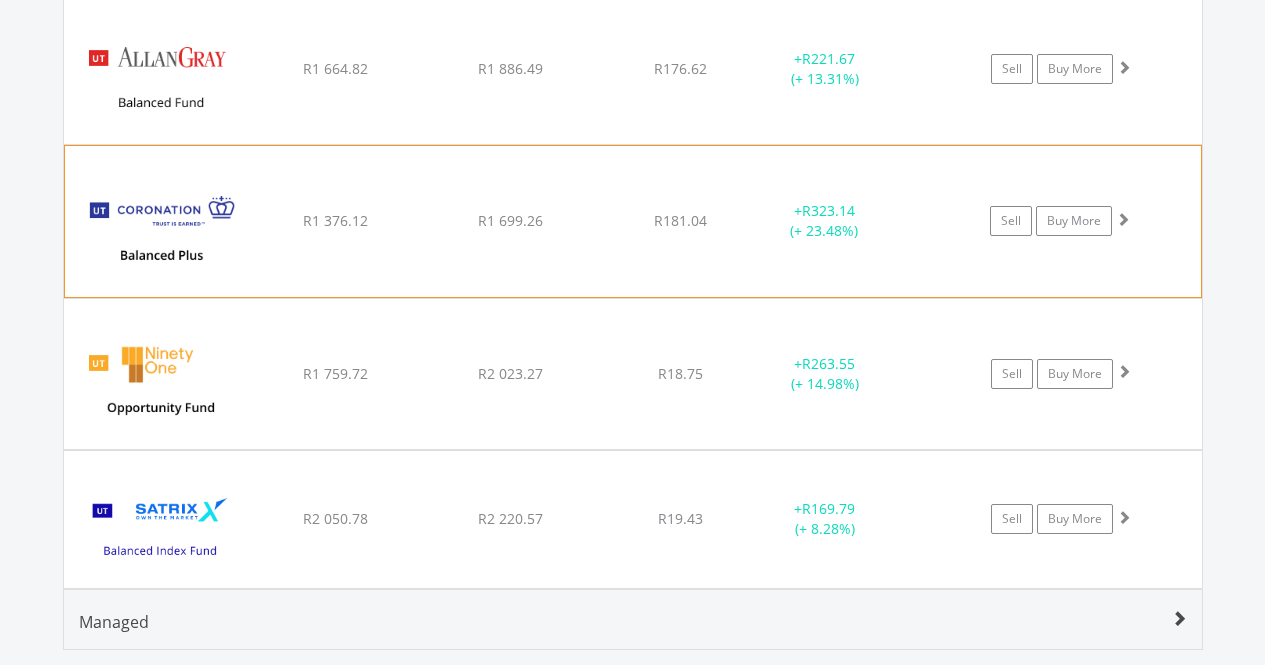 click on "Coronation Balanced Plus Fund
R [AMOUNT]
R [AMOUNT]
R[AMOUNT]
+  R[AMOUNT] (+ [PERCENTAGE]%)
Sell
Buy More" at bounding box center [633, 69] 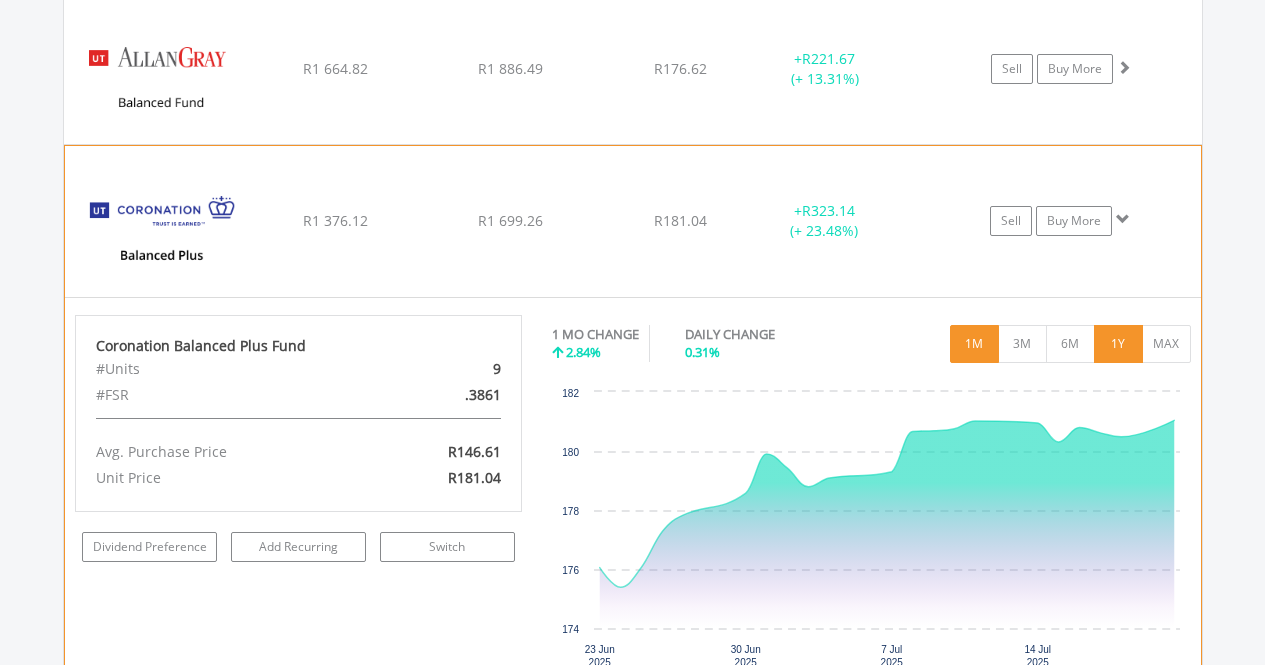 click on "1Y" at bounding box center (1118, 344) 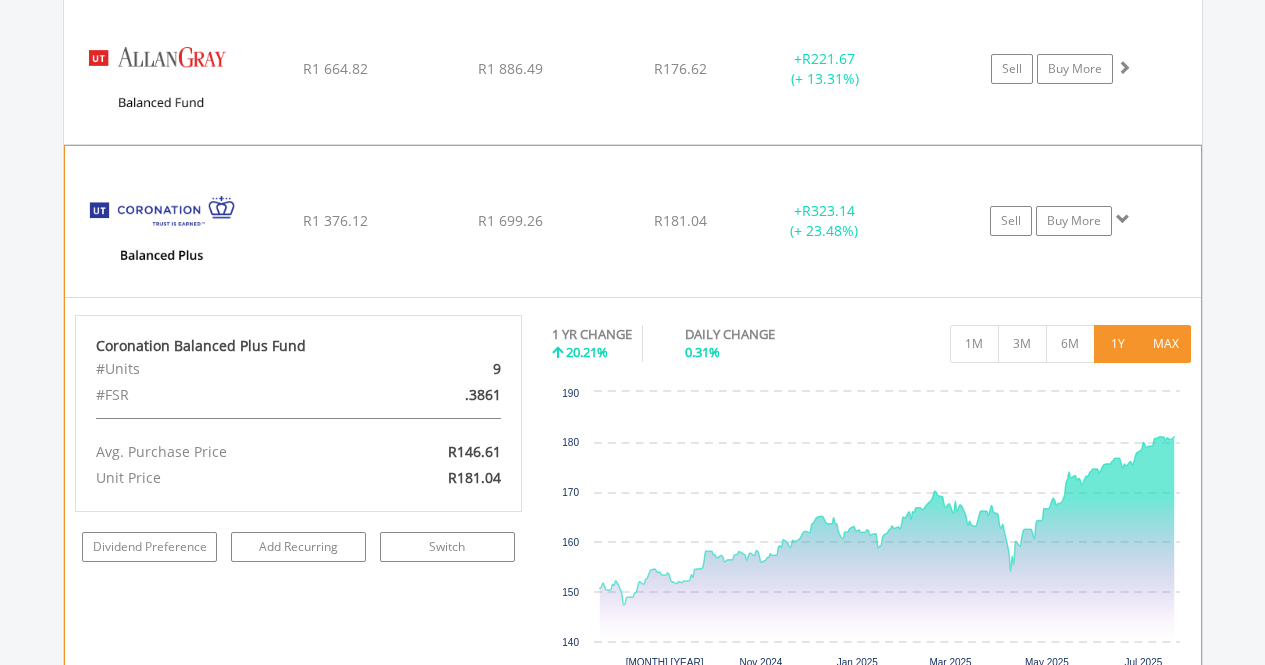 click on "MAX" at bounding box center (1166, 344) 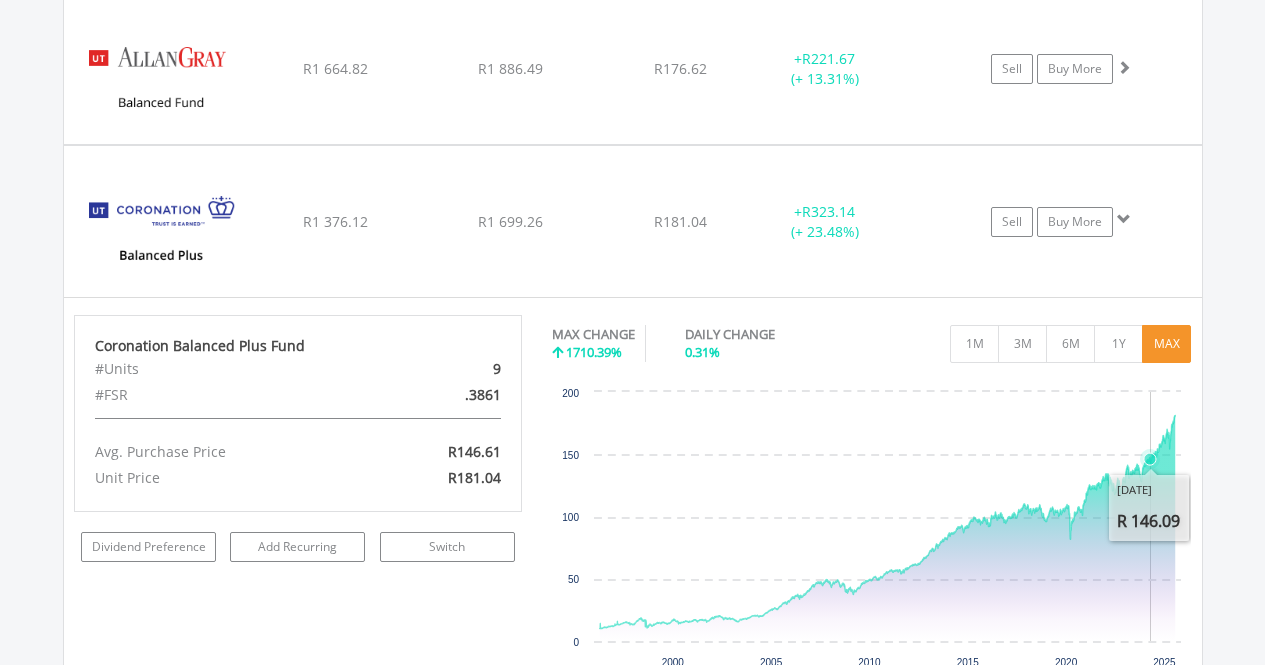 scroll, scrollTop: 2022, scrollLeft: 0, axis: vertical 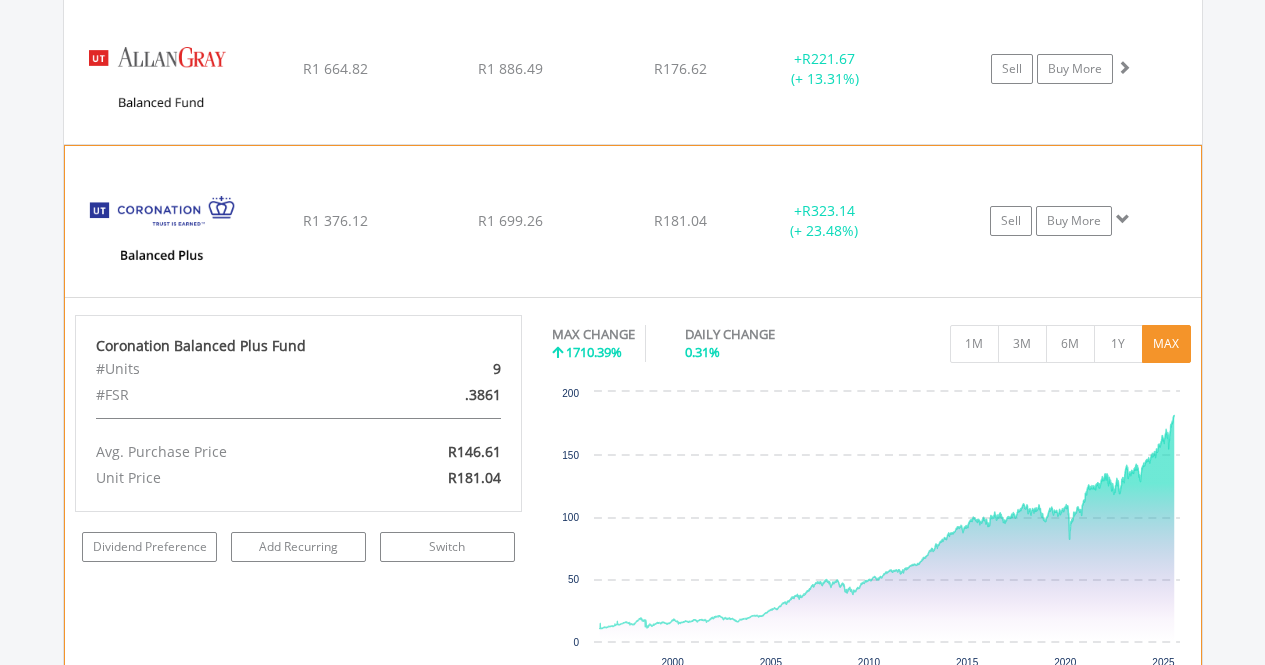 click on "Coronation Balanced Plus Fund
R [AMOUNT]
R [AMOUNT]
R[AMOUNT]
+  R[AMOUNT] (+ [PERCENTAGE]%)
Sell
Buy More" at bounding box center [633, 69] 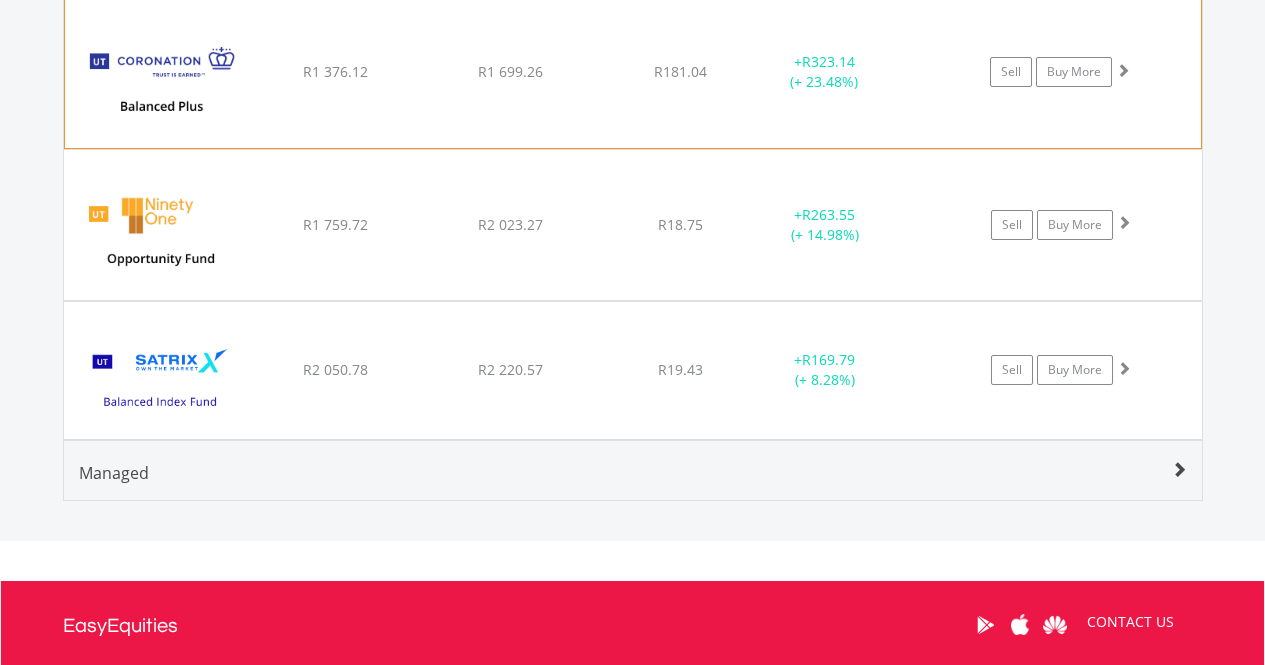 scroll, scrollTop: 2182, scrollLeft: 0, axis: vertical 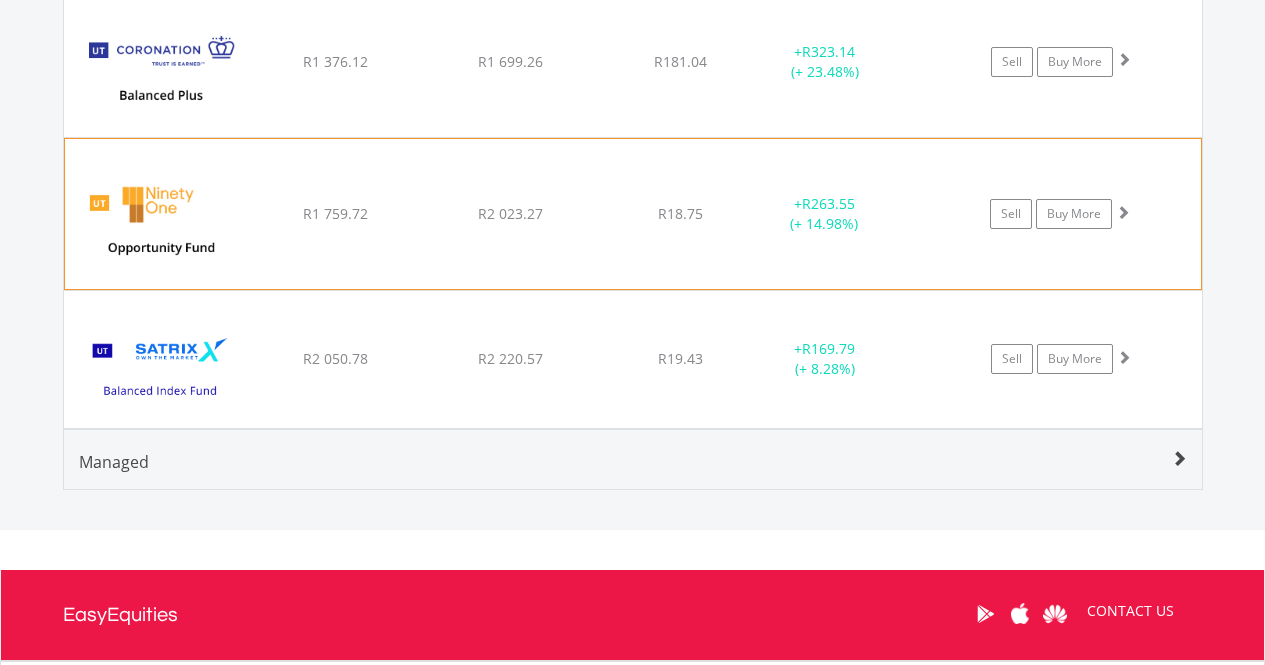 click on "+  R[AMOUNT] (+ [PERCENTAGE]%)" at bounding box center [825, -91] 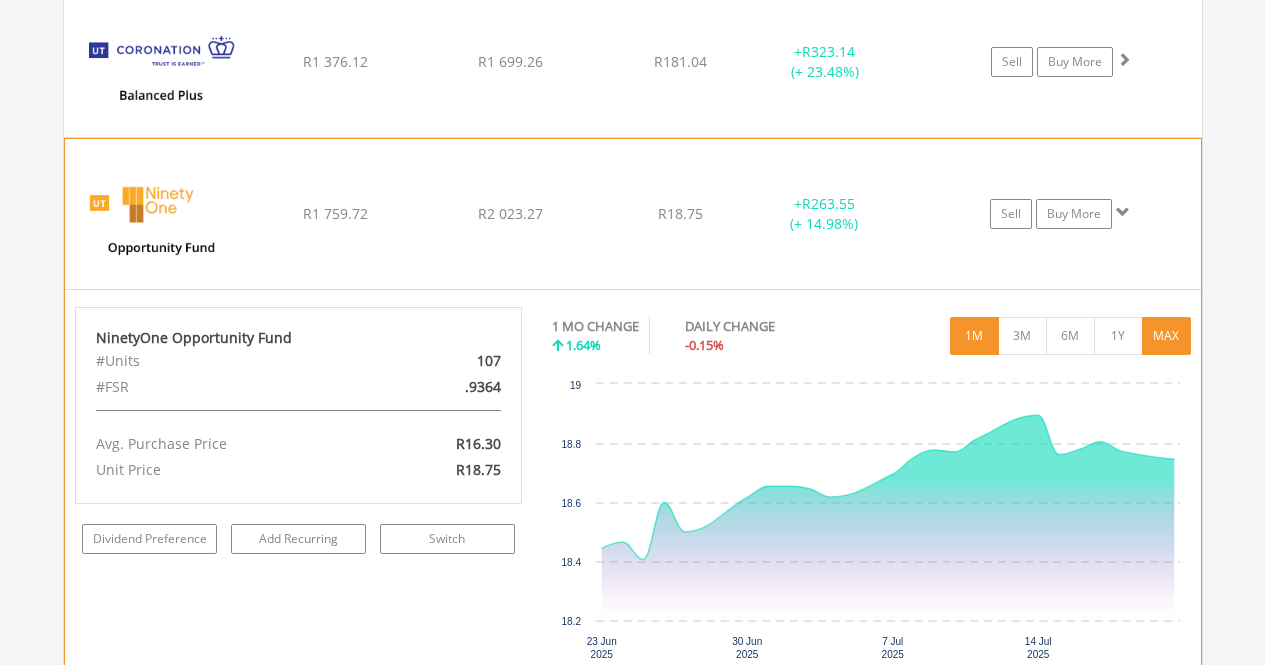 click on "MAX" at bounding box center [1166, 336] 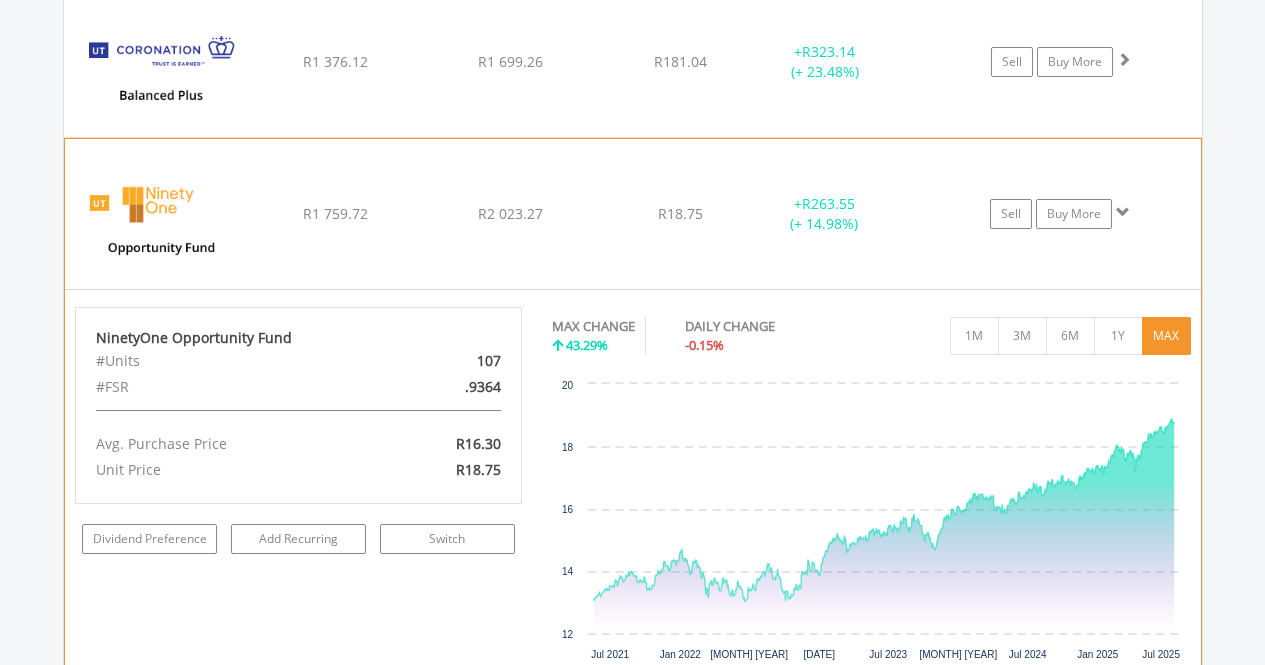 click on "NinetyOne Opportunity Fund
R1 759.72
R2 023.27
R18.75
+  R263.55 (+ 14.98%)
Sell
Buy More" at bounding box center [633, -91] 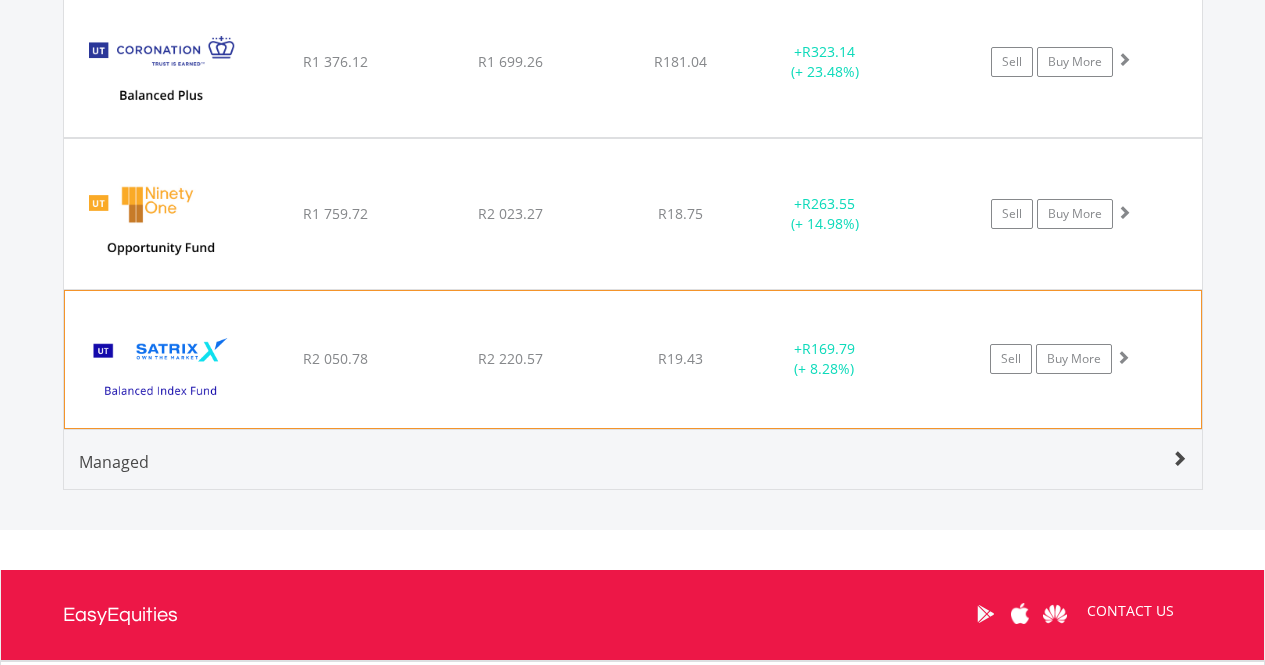 click on "Satrix Balanced Index Fund
R2 050.78
R2 220.57
R19.43
+  R169.79 (+ 8.28%)
Sell
Buy More" at bounding box center [633, -91] 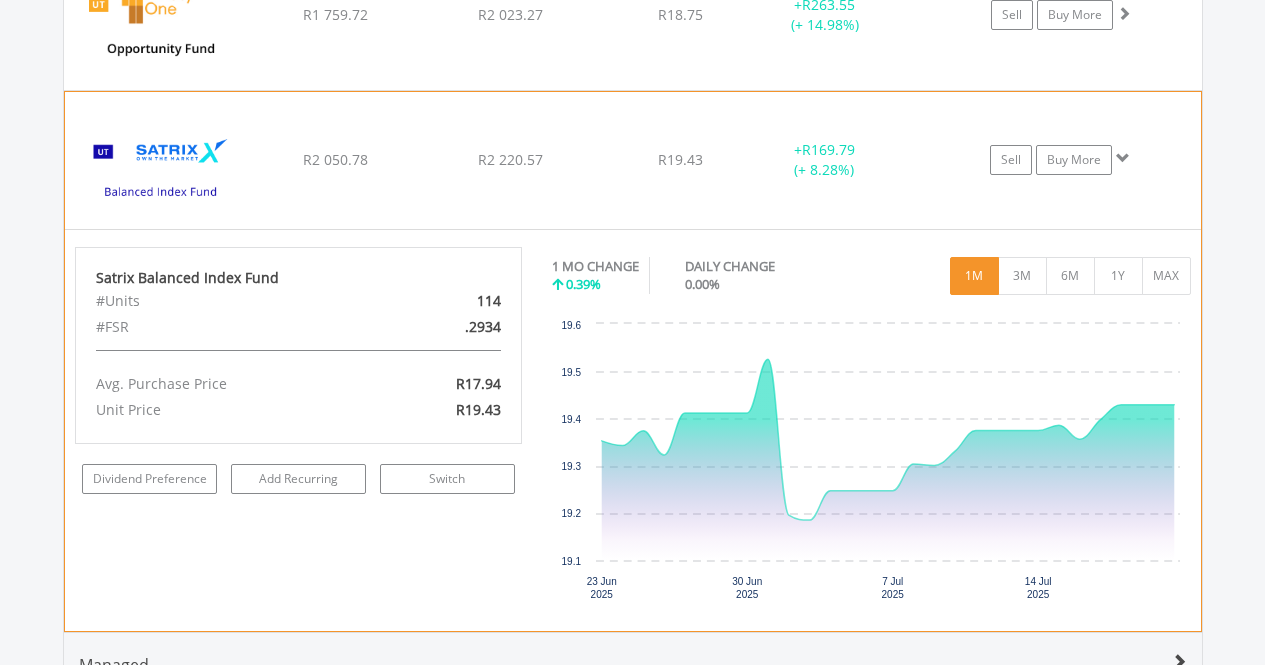 scroll, scrollTop: 2462, scrollLeft: 0, axis: vertical 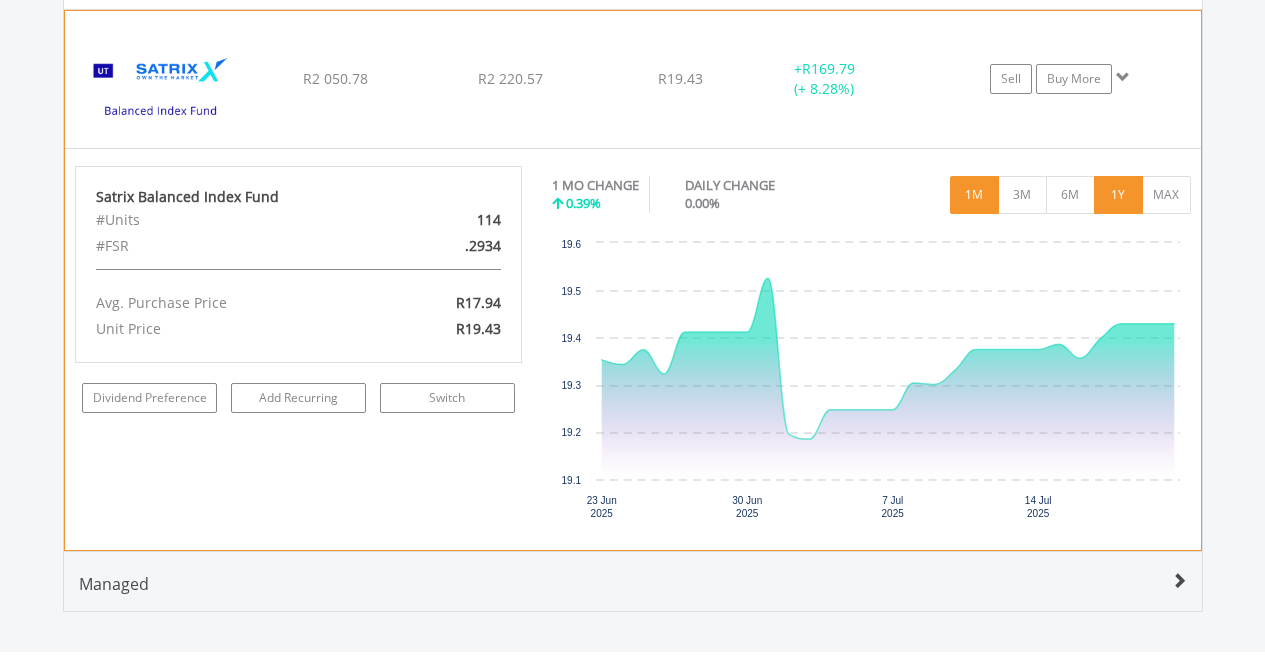 click on "1Y" at bounding box center [1118, 195] 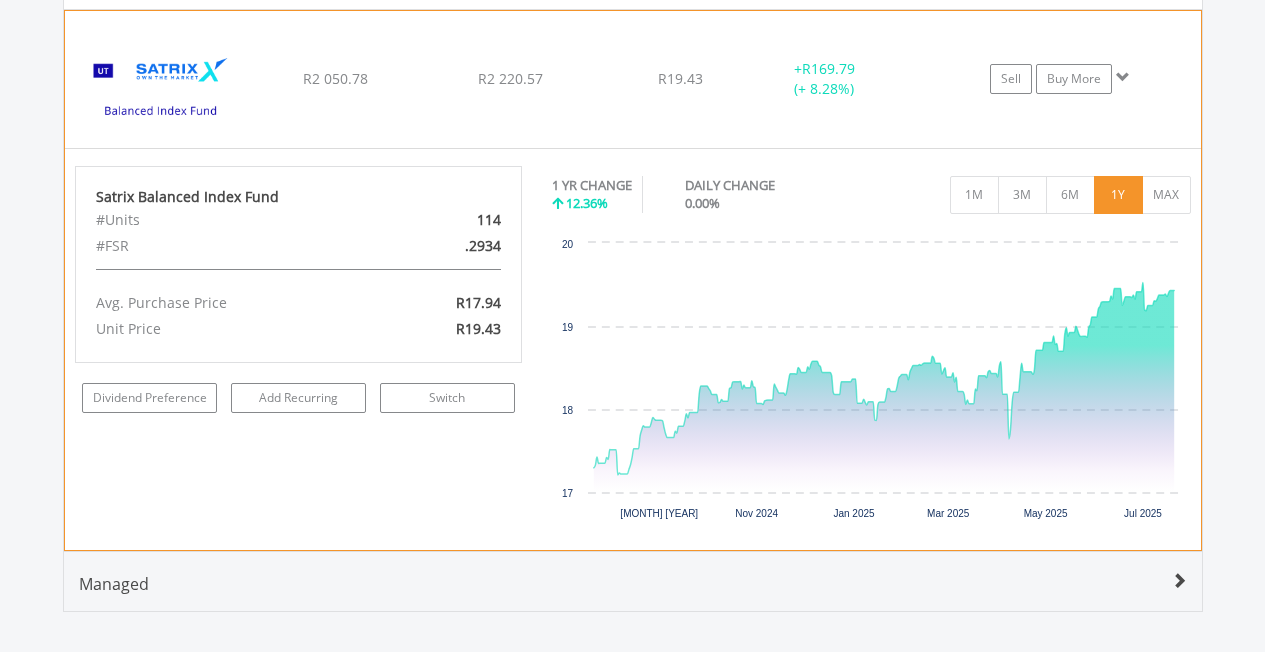 click on "Satrix Balanced Index Fund
R2 050.78
R2 220.57
R19.43
+  R169.79 (+ 8.28%)
Sell
Buy More" at bounding box center (633, -371) 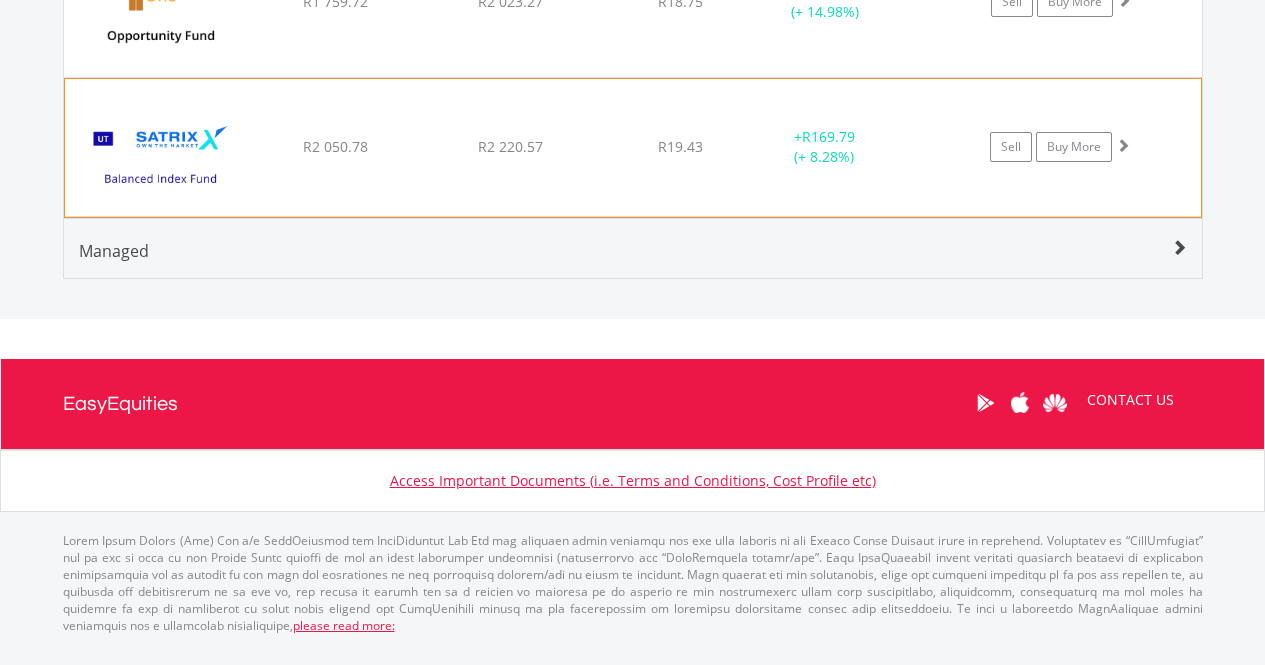 scroll, scrollTop: 2375, scrollLeft: 0, axis: vertical 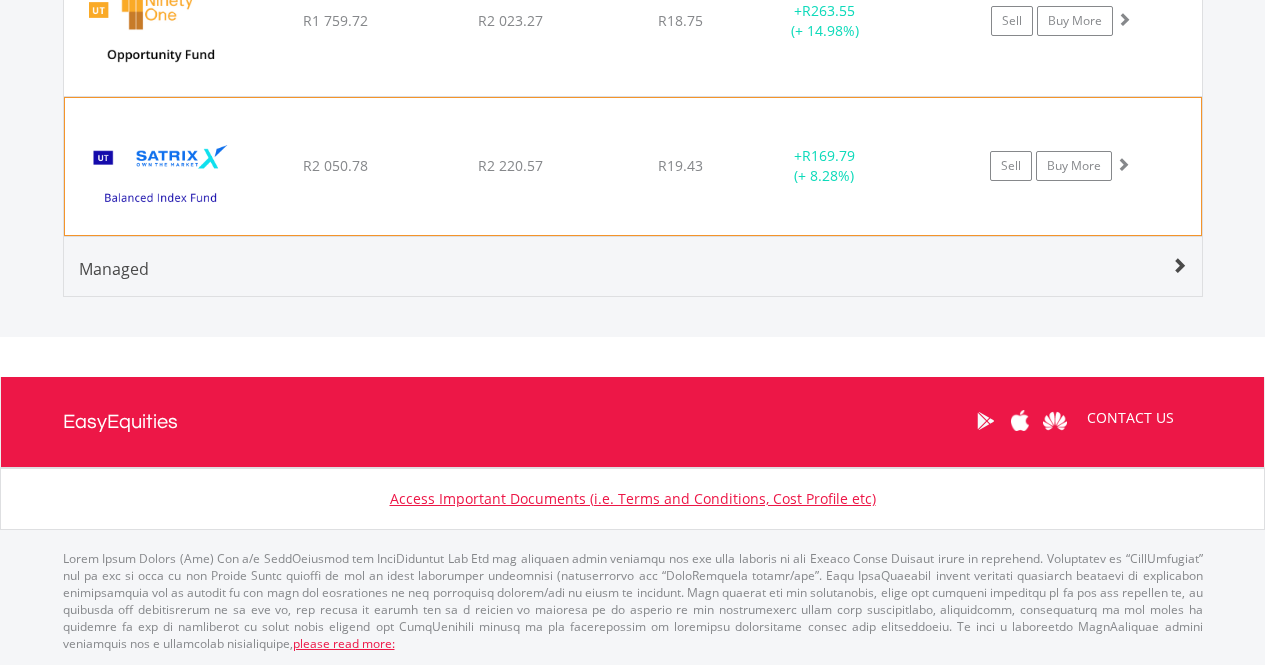 click on "R19.43" at bounding box center (680, -284) 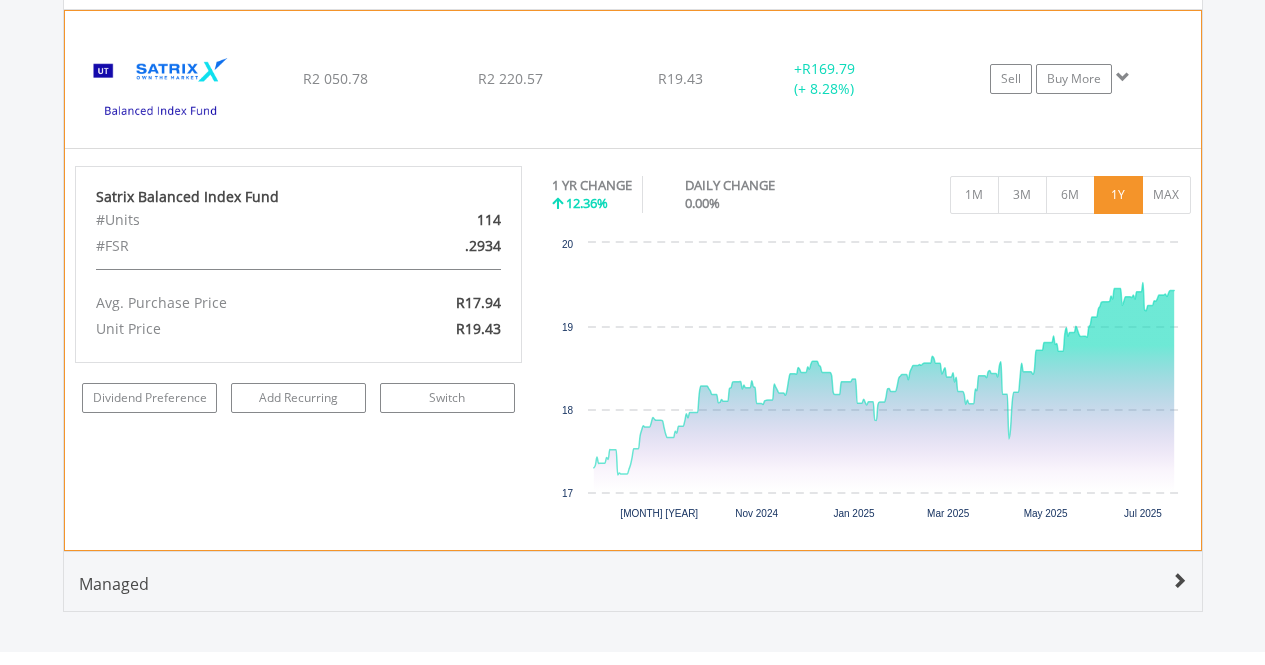 click on "+  R[AMOUNT] (+ [PERCENTAGE]%)" at bounding box center [850, -371] 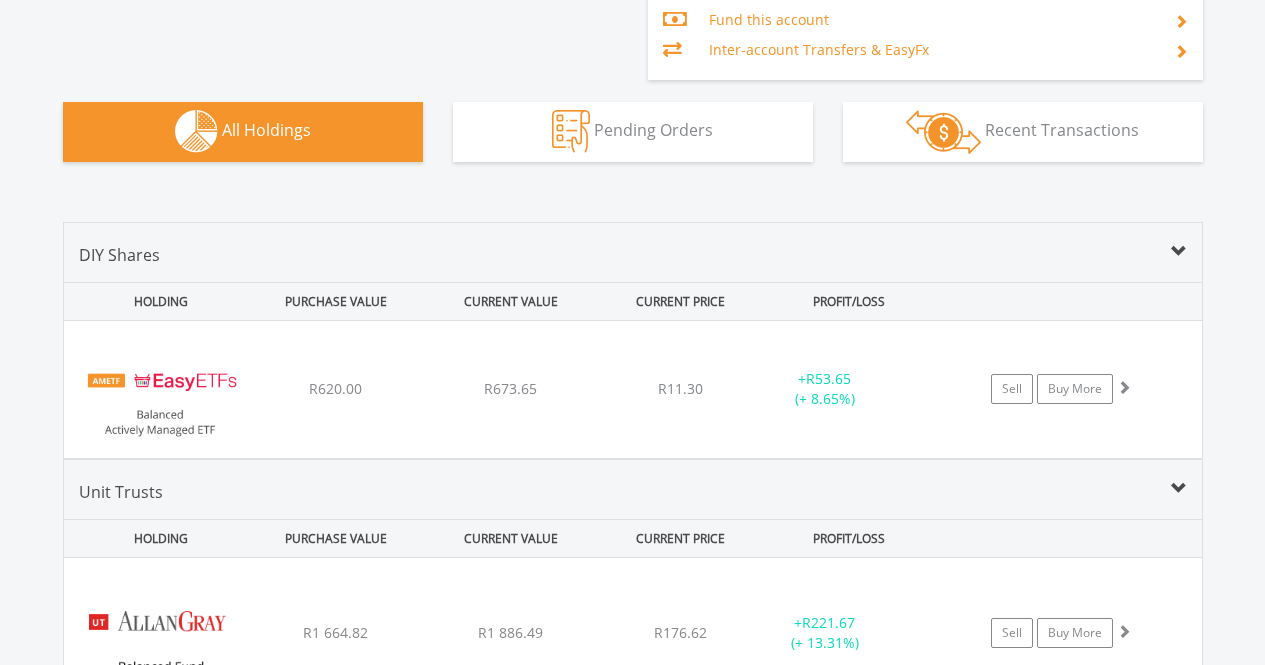 scroll, scrollTop: 1495, scrollLeft: 0, axis: vertical 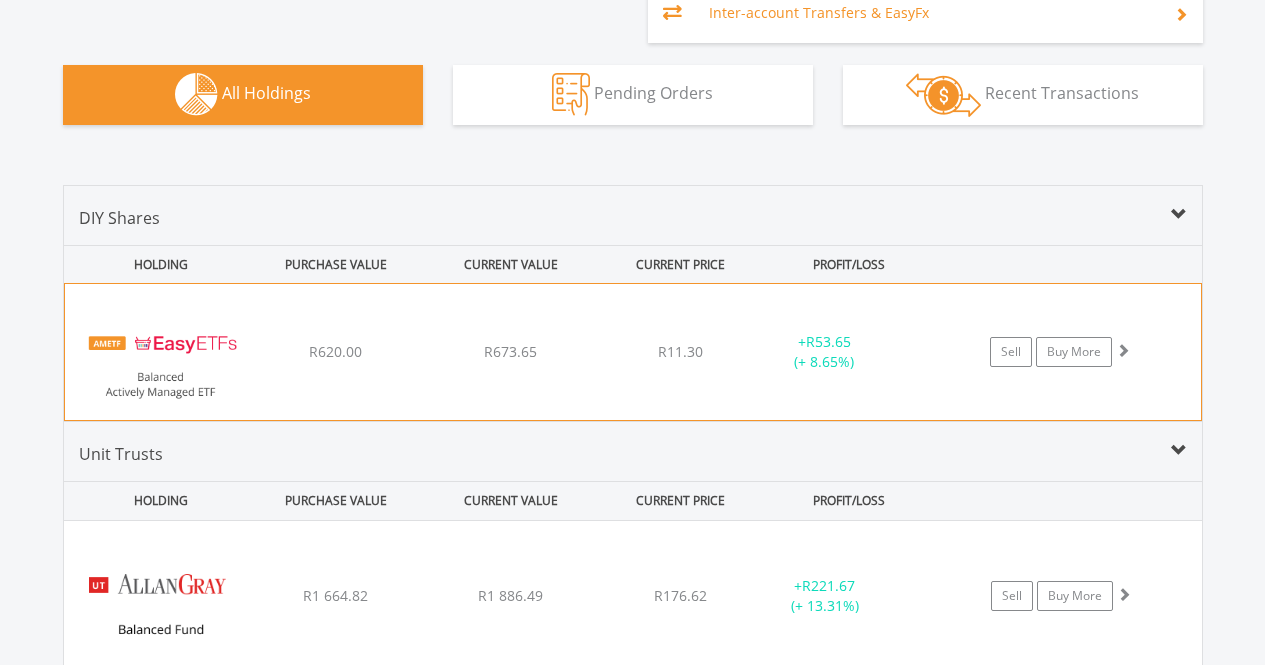 click on "EasyETFs Balanced Actively Managed ETF
R620.00
R673.65
R11.30
+  R53.65 (+ 8.65%)
Sell
Buy More" at bounding box center [633, 352] 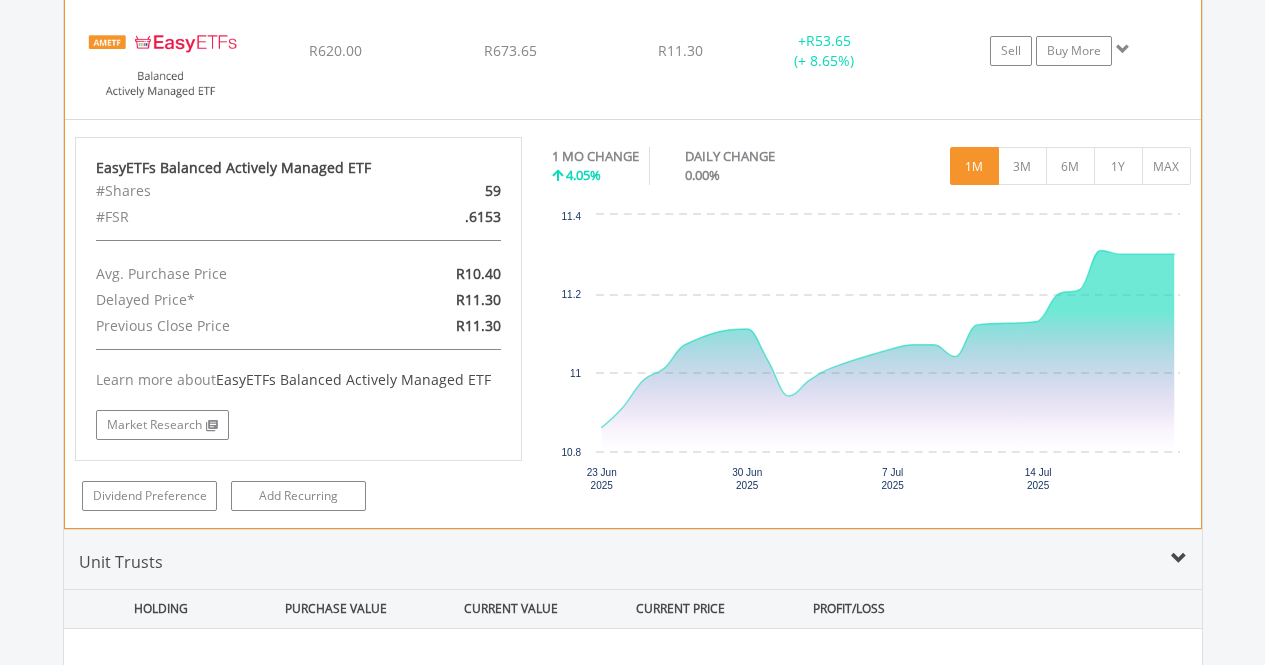 scroll, scrollTop: 1756, scrollLeft: 0, axis: vertical 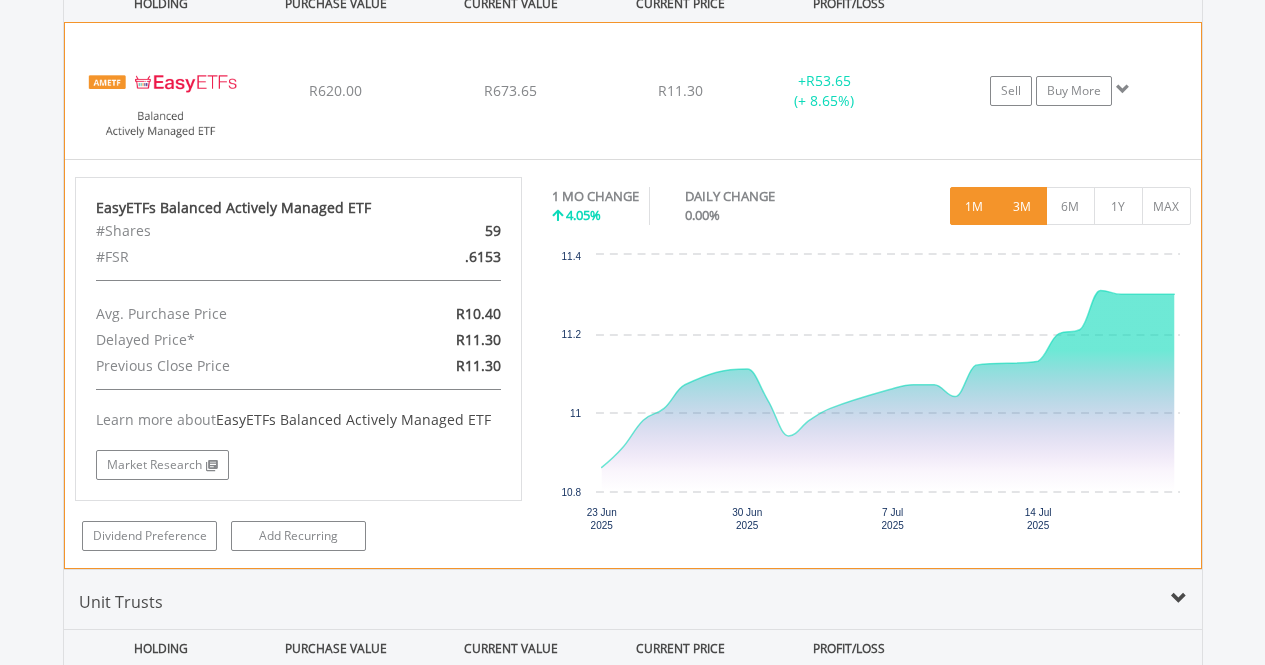 click on "3M" at bounding box center [1022, 206] 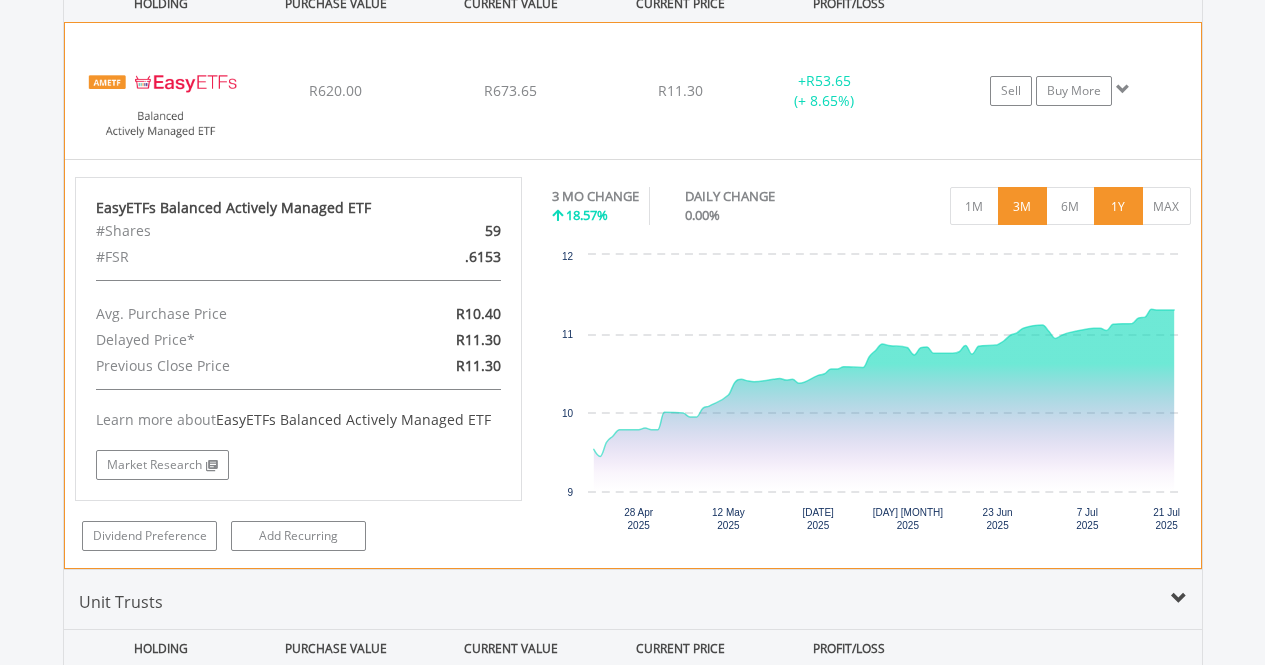 click on "1Y" at bounding box center [1118, 206] 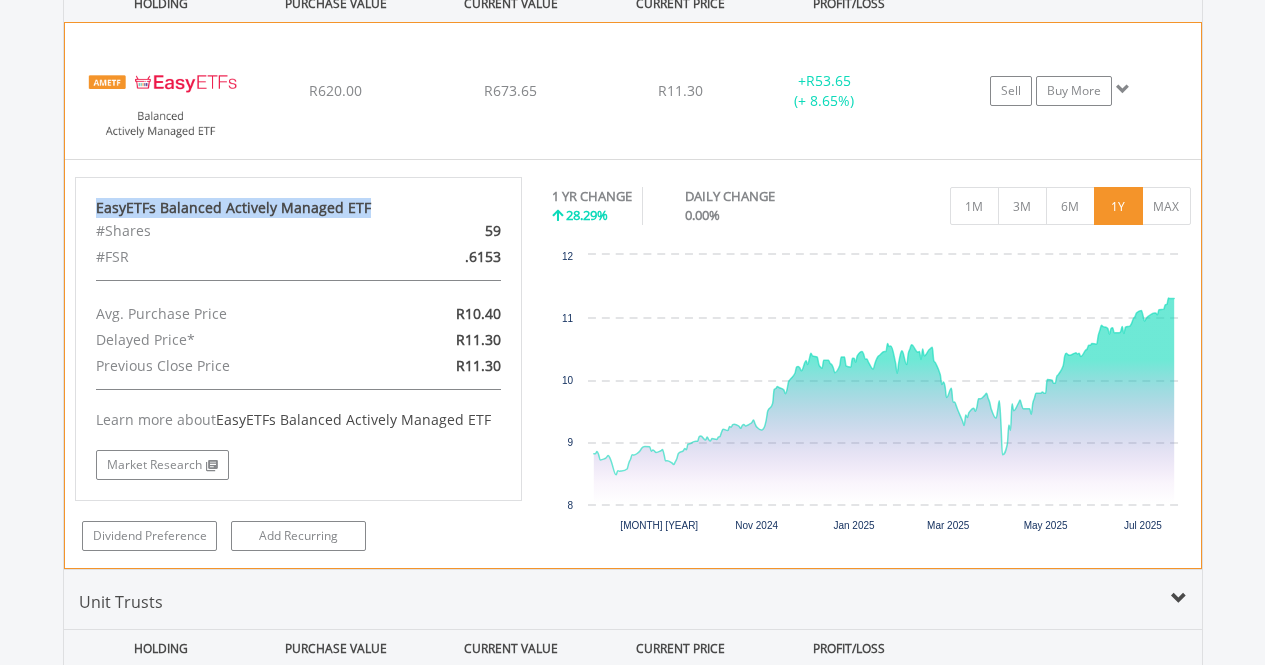 drag, startPoint x: 97, startPoint y: 206, endPoint x: 364, endPoint y: 207, distance: 267.00186 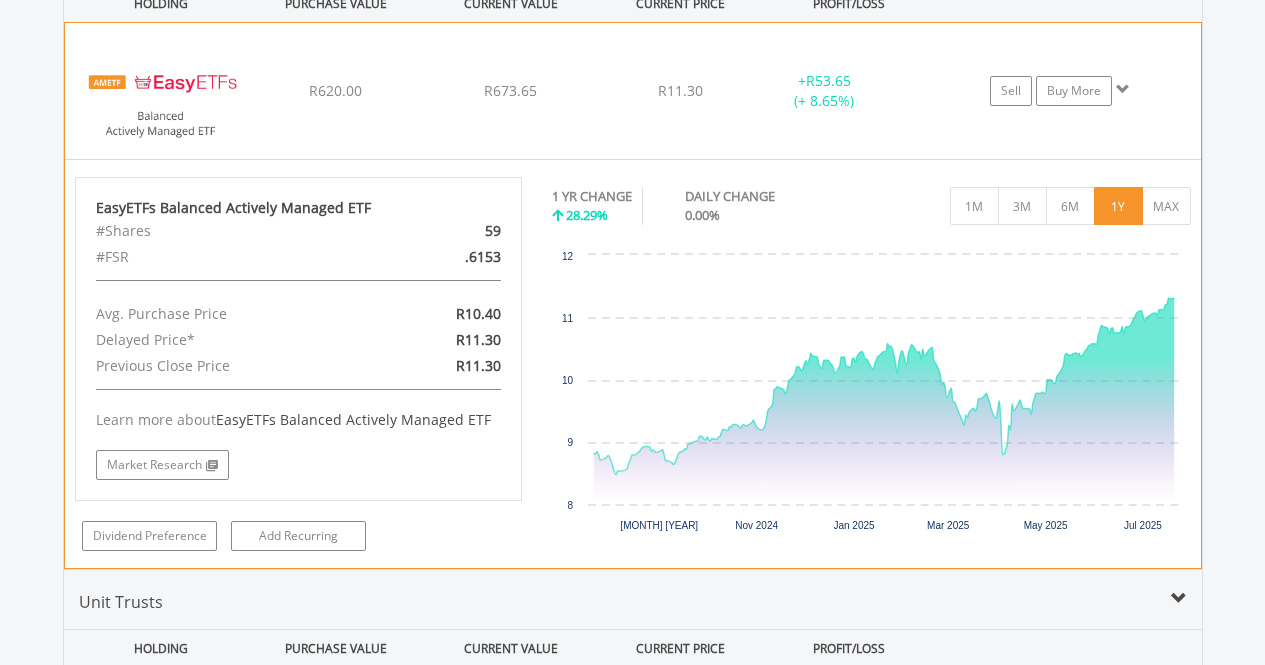 click on "R11.30" at bounding box center (680, 91) 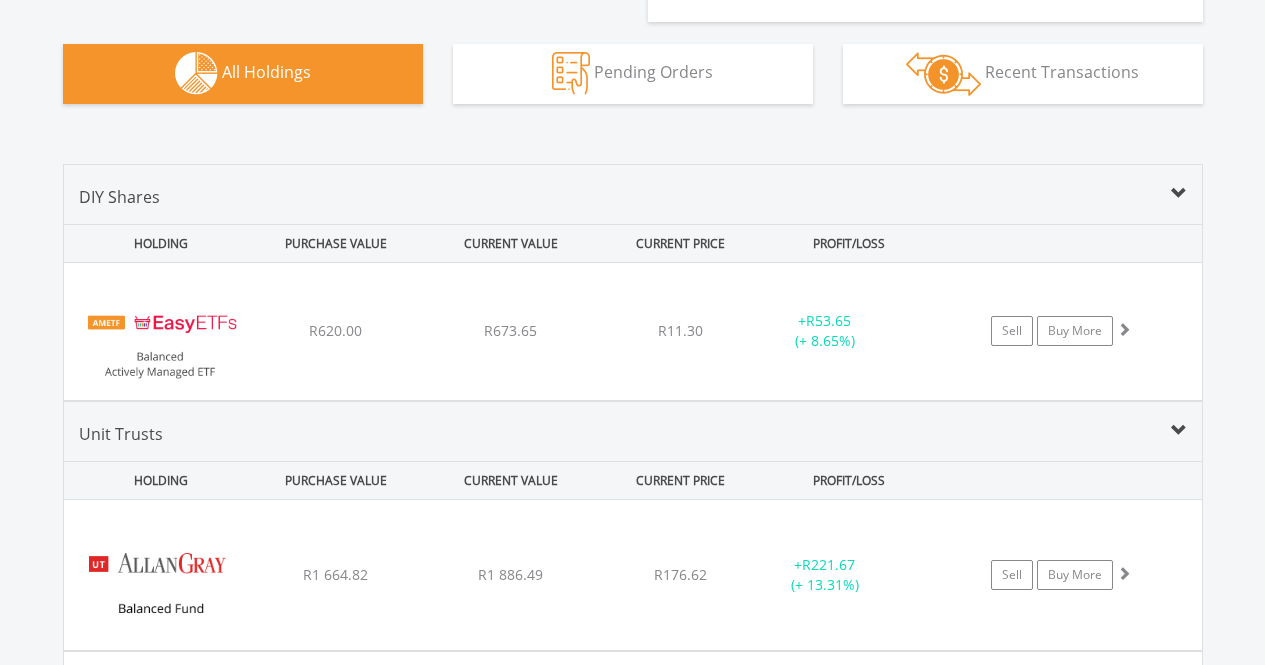 scroll, scrollTop: 1563, scrollLeft: 0, axis: vertical 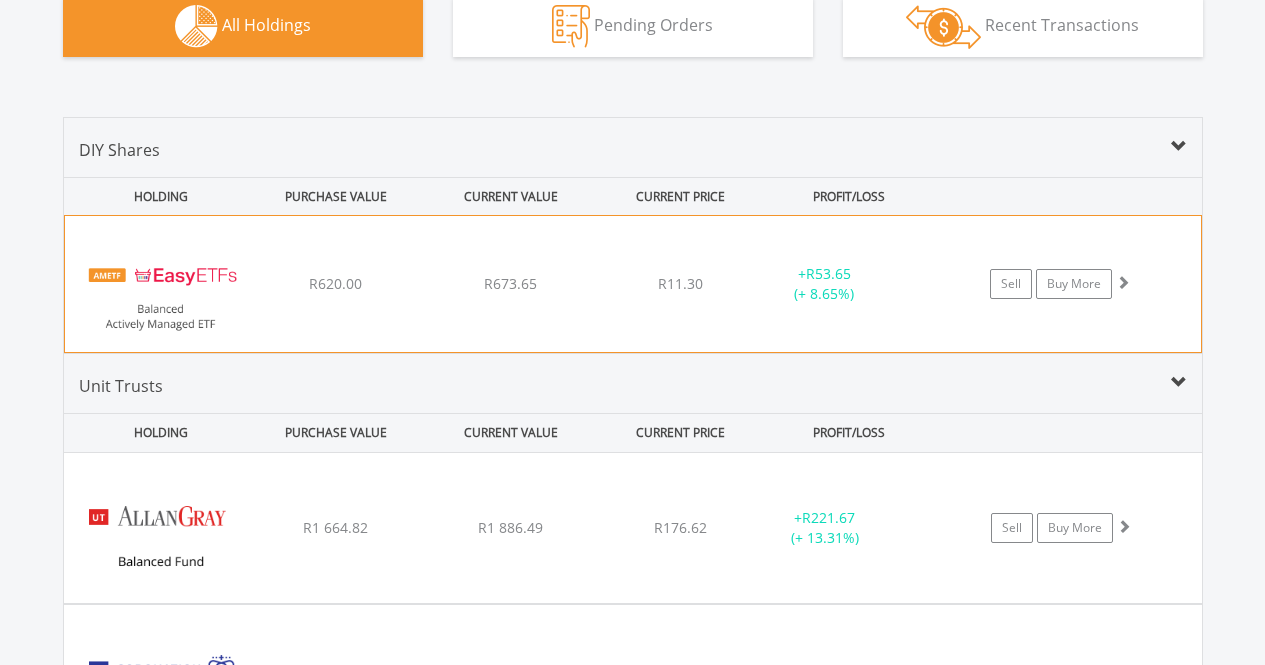 click on "R673.65" at bounding box center [511, 284] 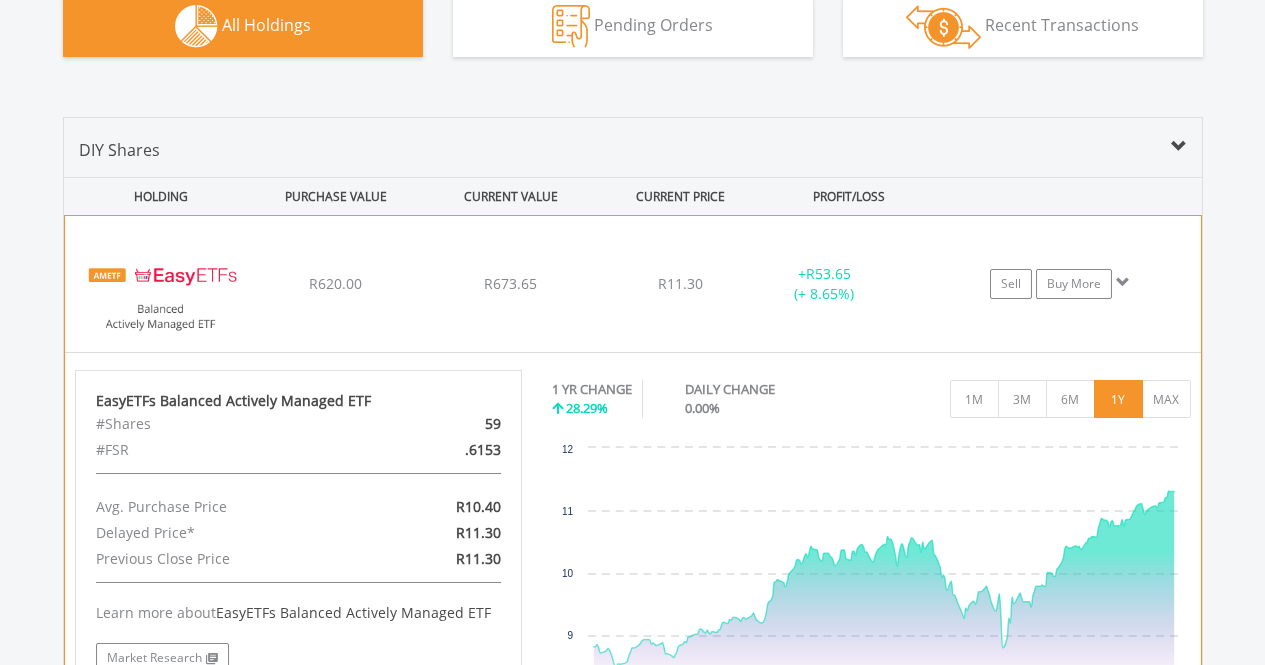 click on "R673.65" at bounding box center (511, 284) 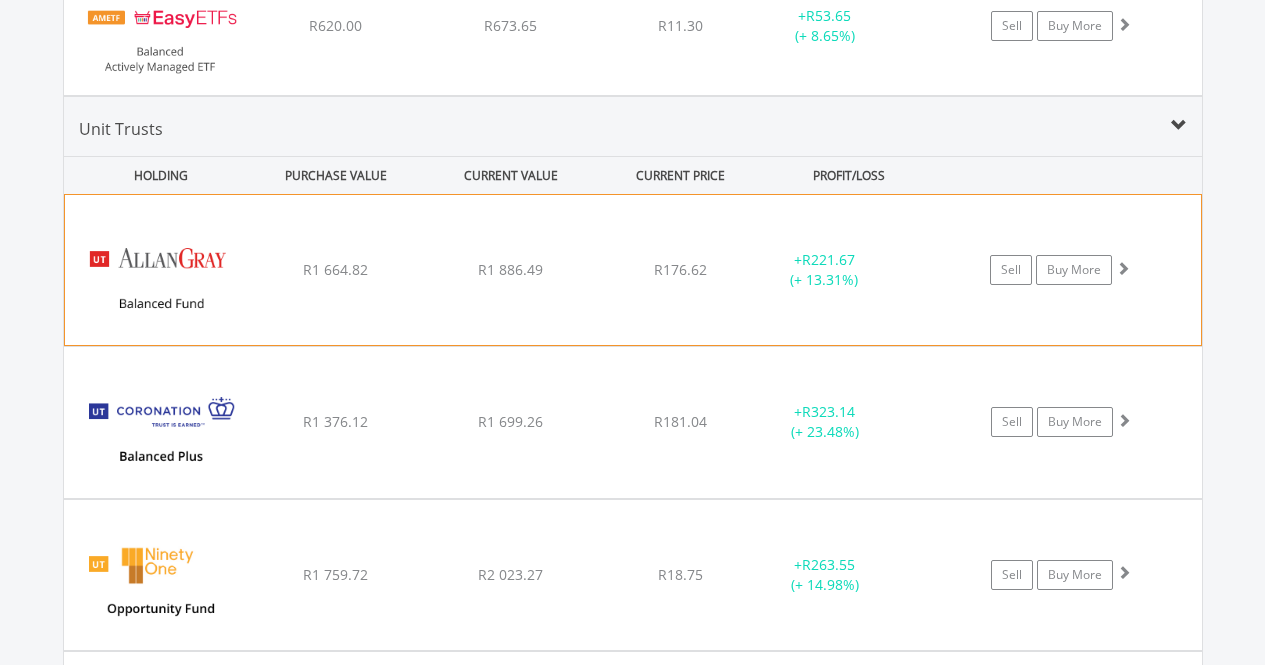 scroll, scrollTop: 2375, scrollLeft: 0, axis: vertical 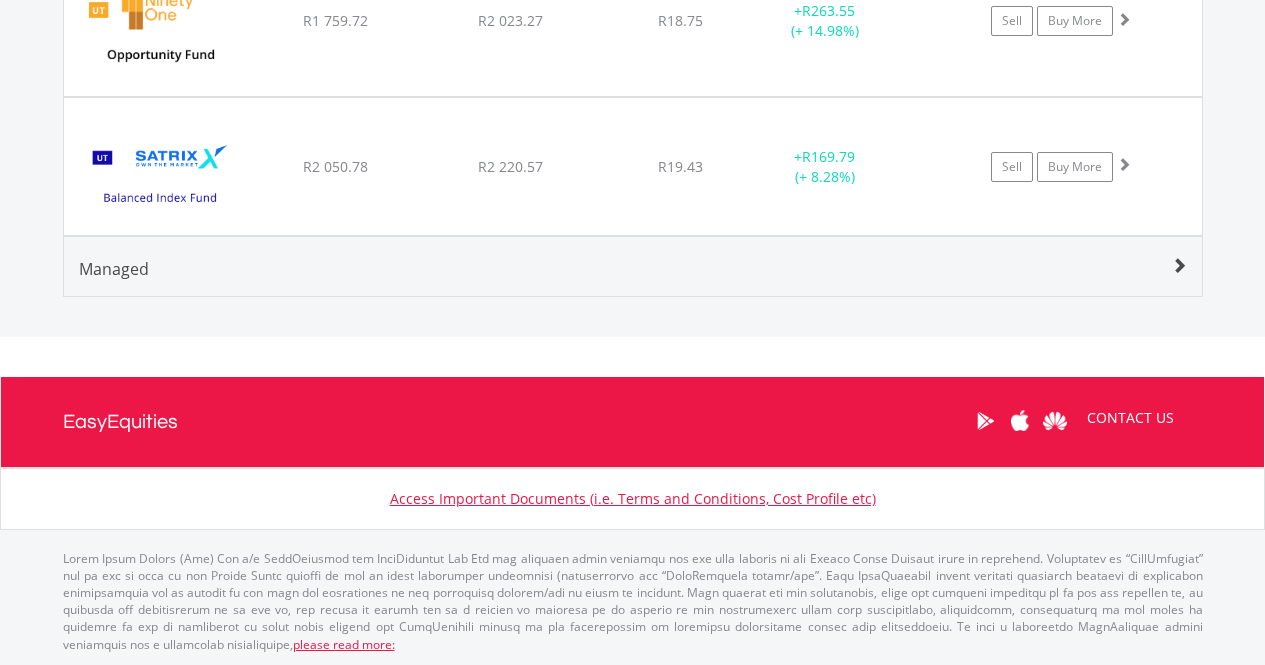 click on "Managed" at bounding box center [114, 269] 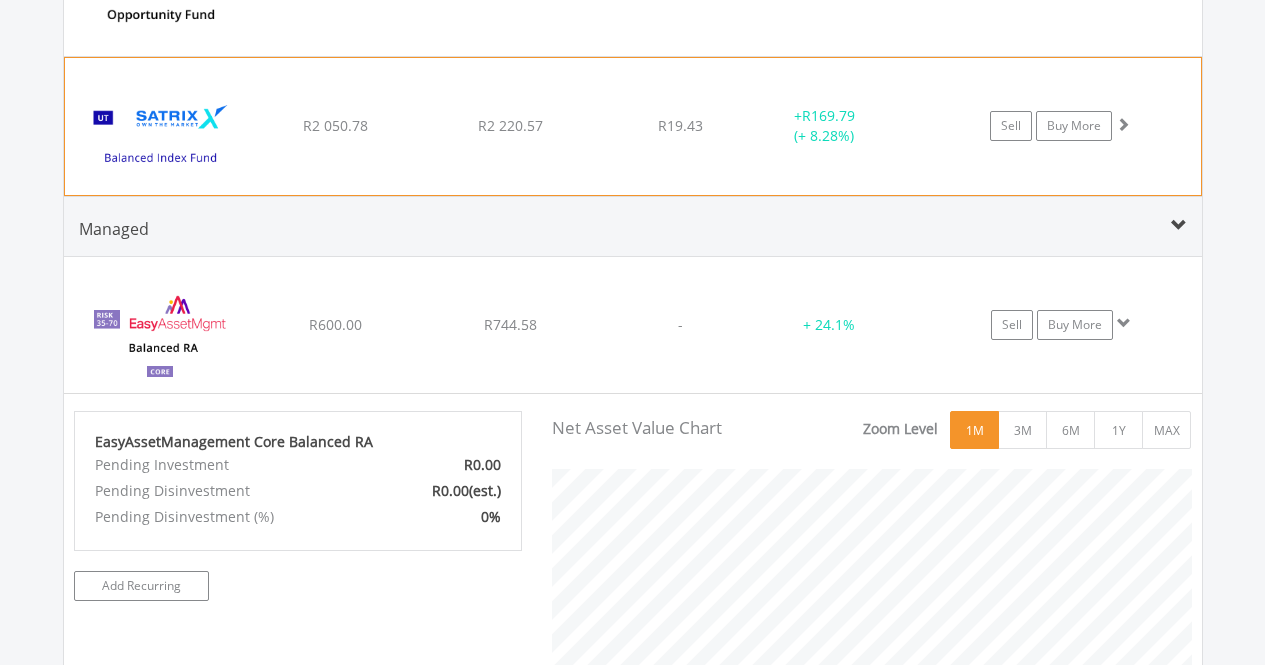 scroll, scrollTop: 2475, scrollLeft: 0, axis: vertical 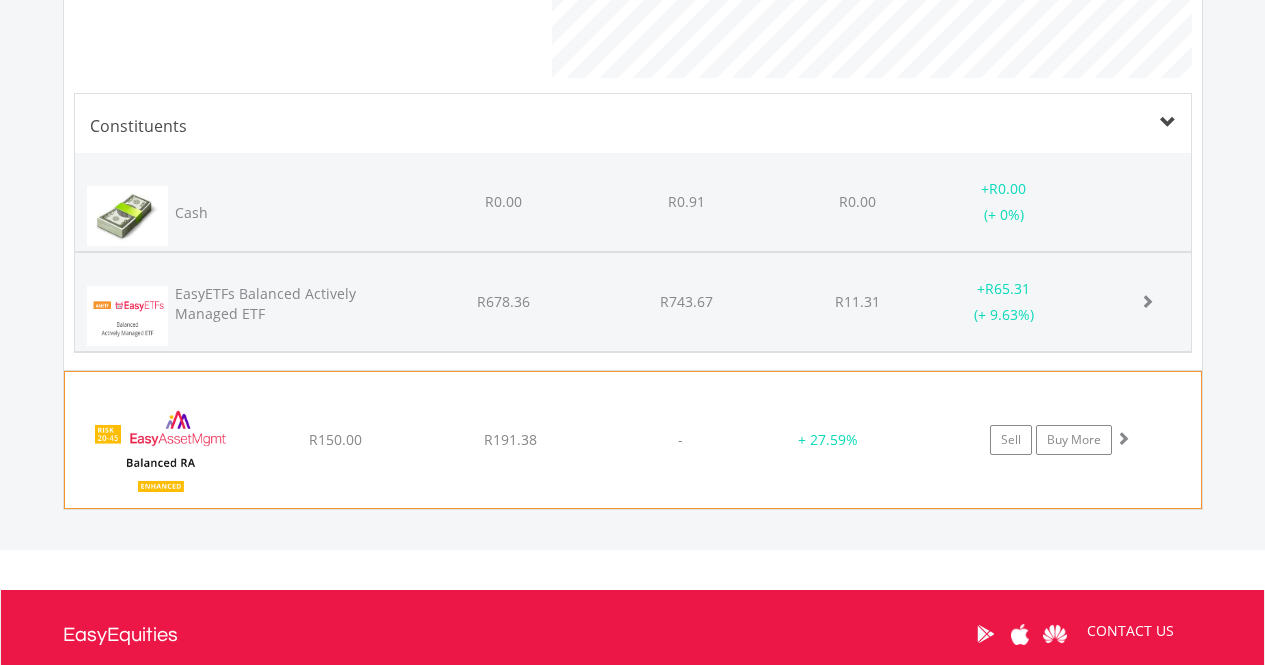 click on "EasyAssetManagement Enhanced Balanced RA
R150.00
R191.38
-
+ 27.59%
Sell
Buy More" at bounding box center [633, -416] 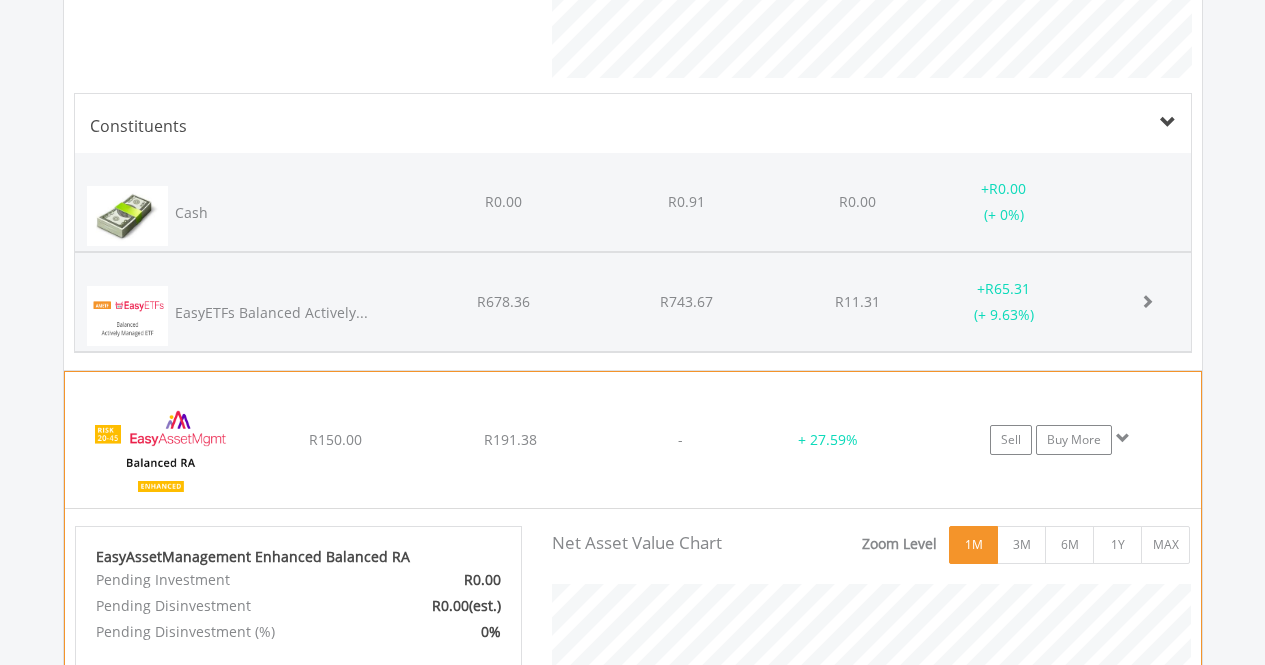 scroll, scrollTop: 999593, scrollLeft: 999331, axis: both 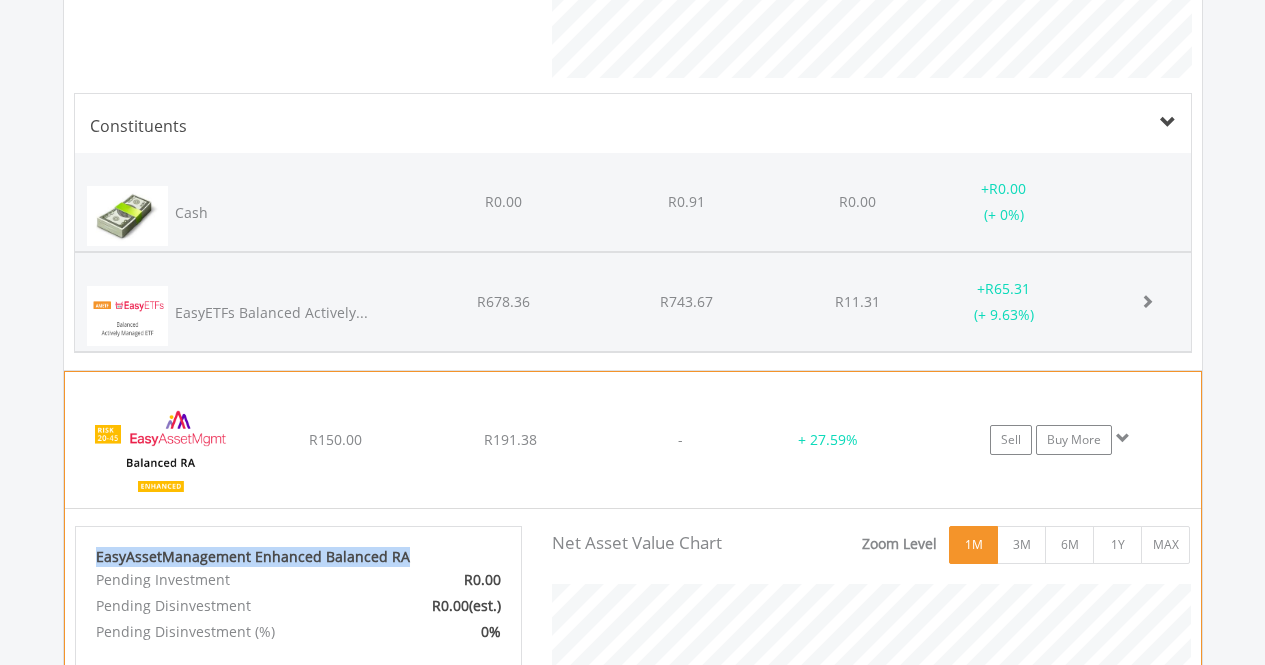 drag, startPoint x: 404, startPoint y: 552, endPoint x: 89, endPoint y: 539, distance: 315.26813 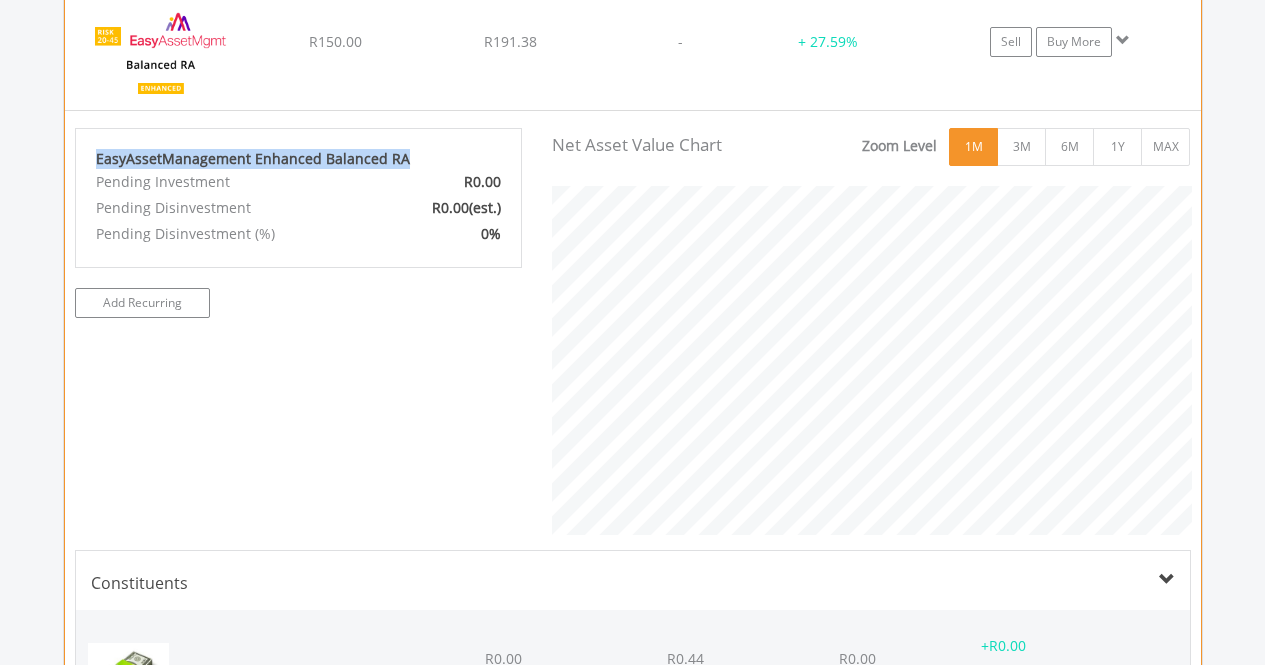 scroll, scrollTop: 3486, scrollLeft: 0, axis: vertical 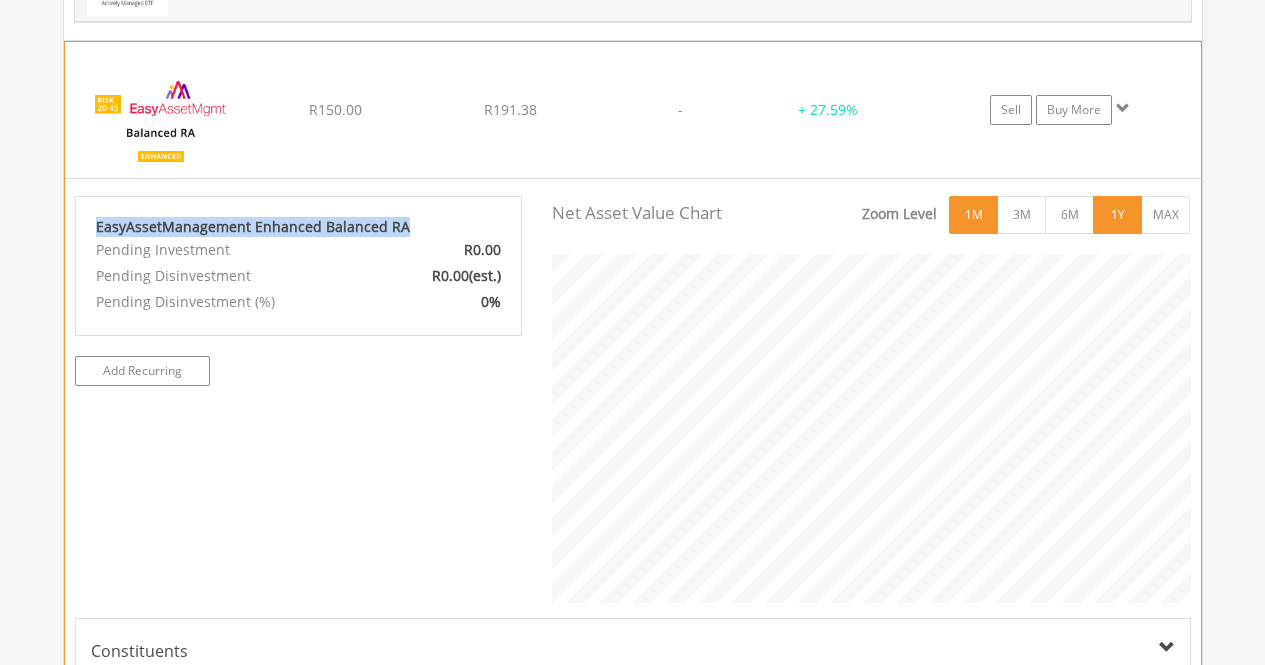 click on "1Y" at bounding box center [1117, 215] 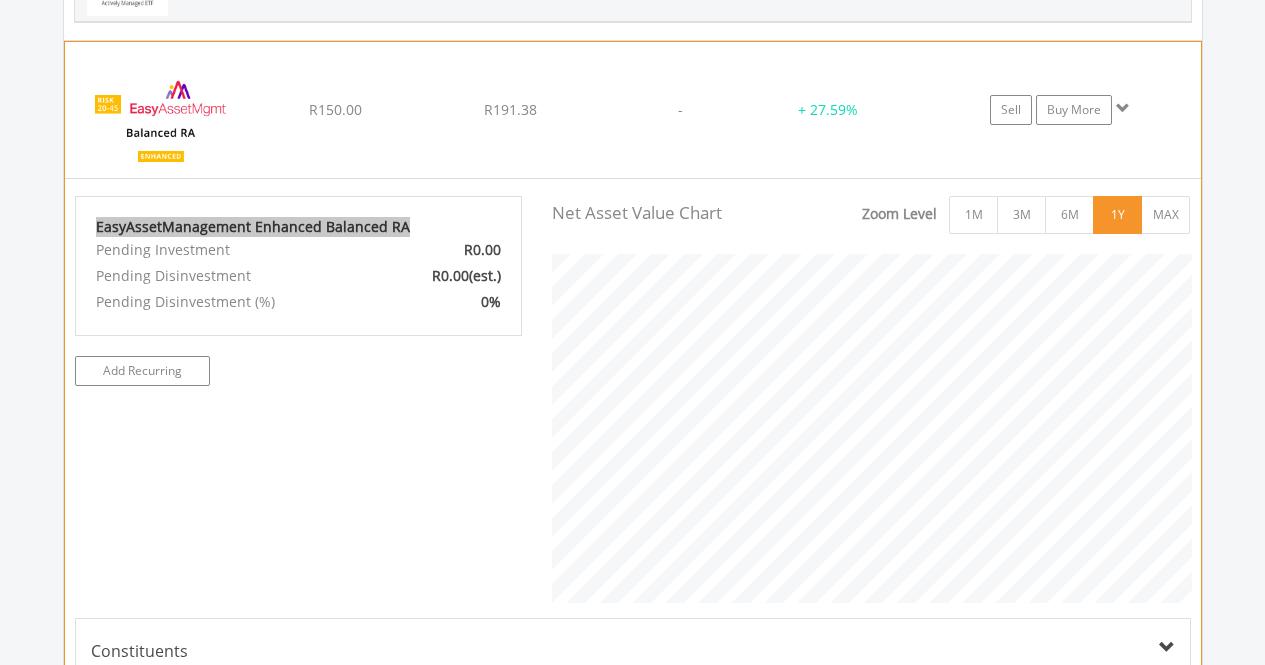 scroll, scrollTop: 999593, scrollLeft: 999330, axis: both 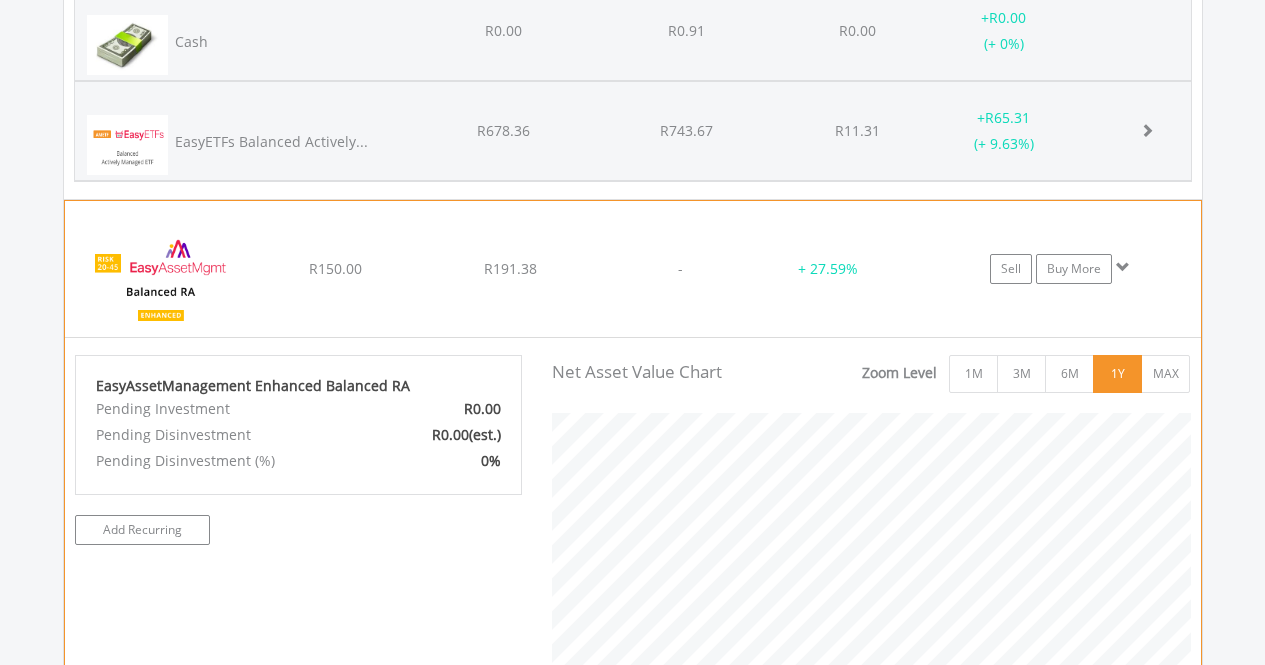 click on "EasyAssetManagement Enhanced Balanced RA
R150.00
R191.38
-
+ 27.59%
Sell
Buy More" at bounding box center (633, -370) 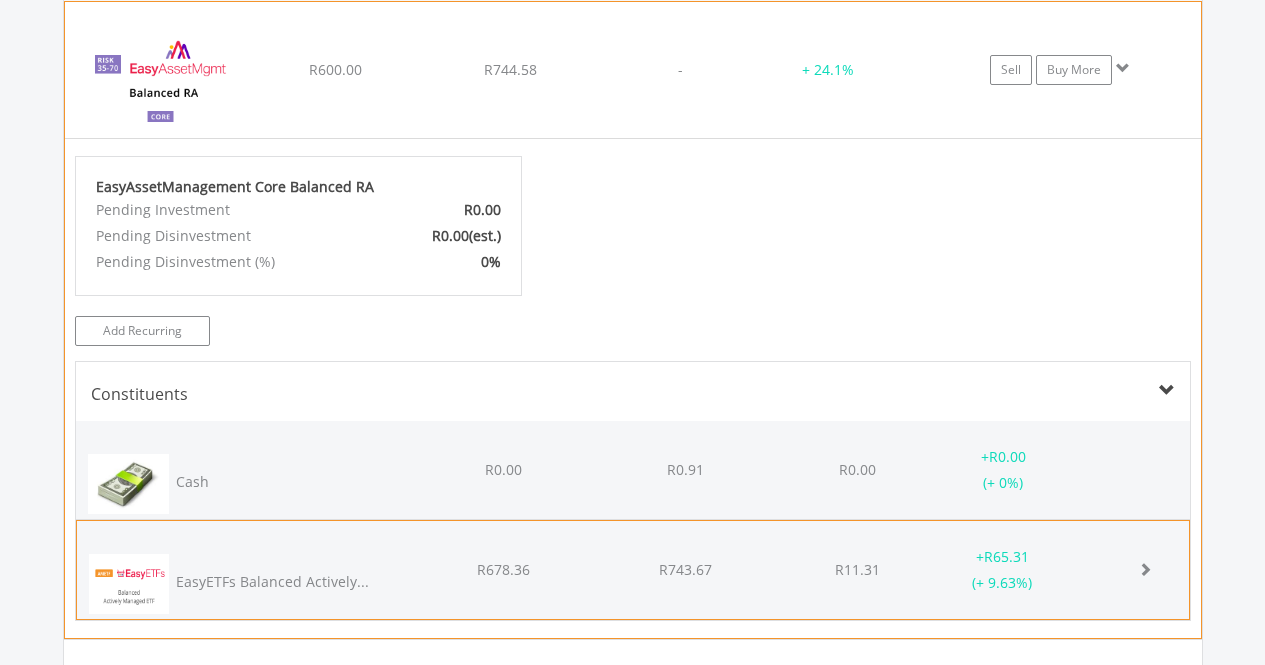 scroll, scrollTop: 2630, scrollLeft: 0, axis: vertical 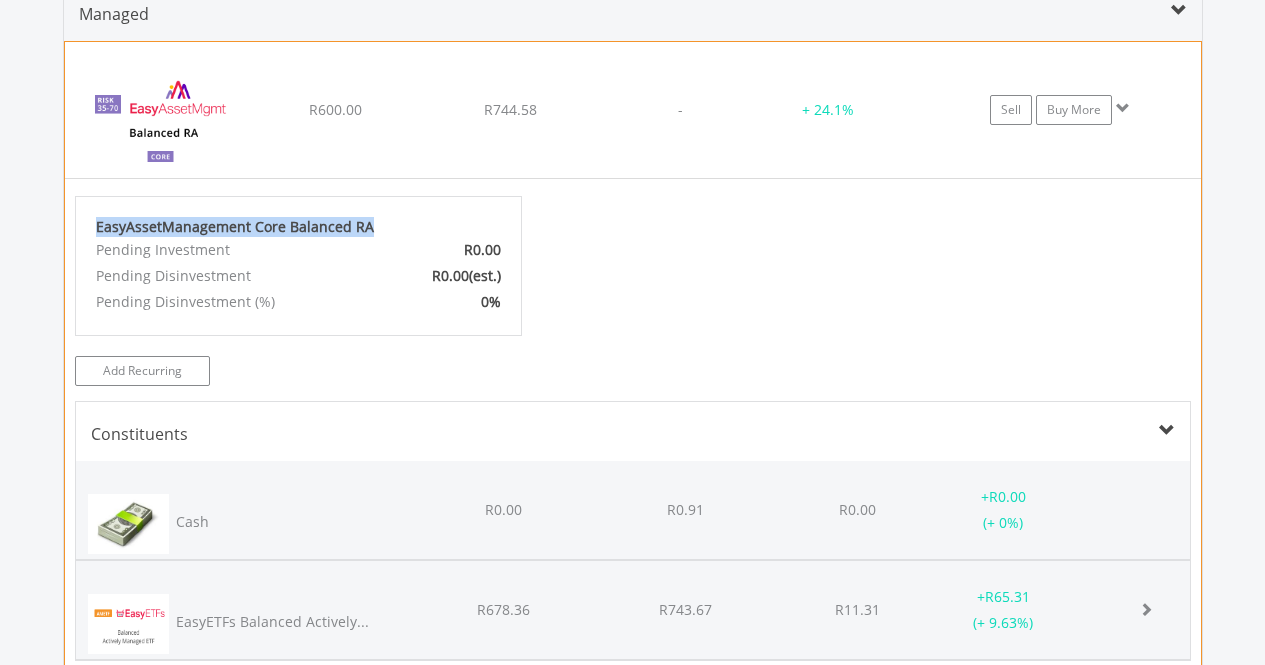 drag, startPoint x: 371, startPoint y: 229, endPoint x: 96, endPoint y: 233, distance: 275.02908 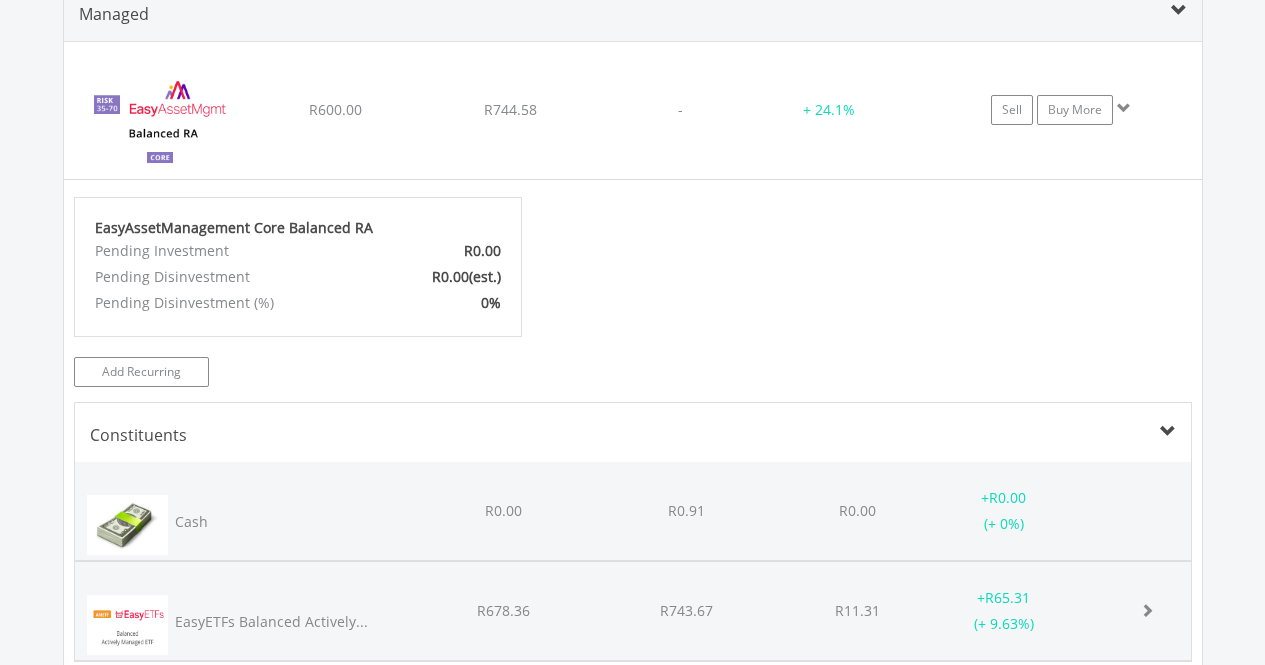 click at bounding box center (1179, 11) 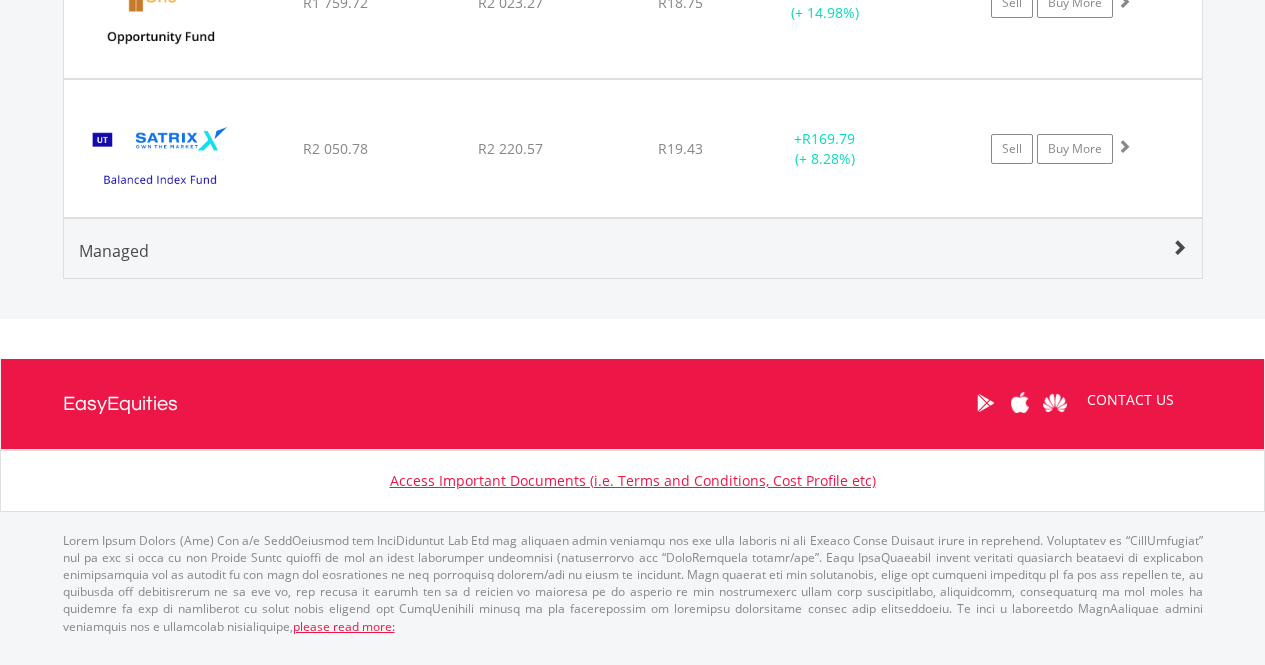 scroll, scrollTop: 2375, scrollLeft: 0, axis: vertical 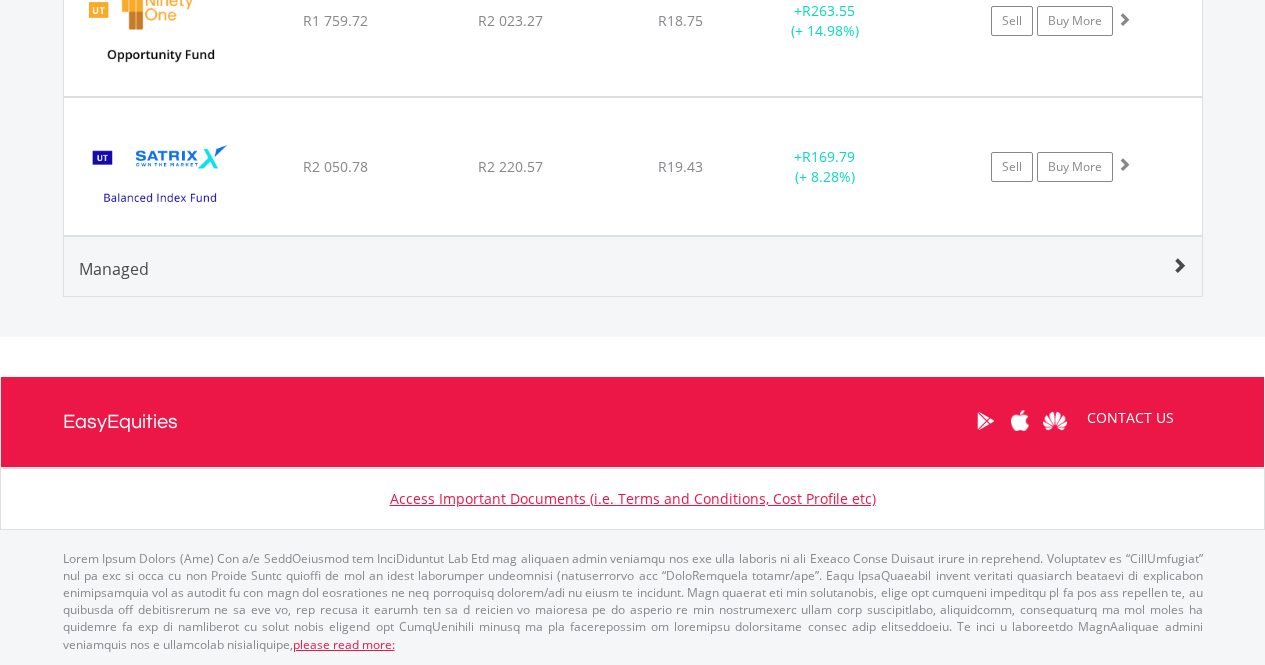 click at bounding box center (1179, 266) 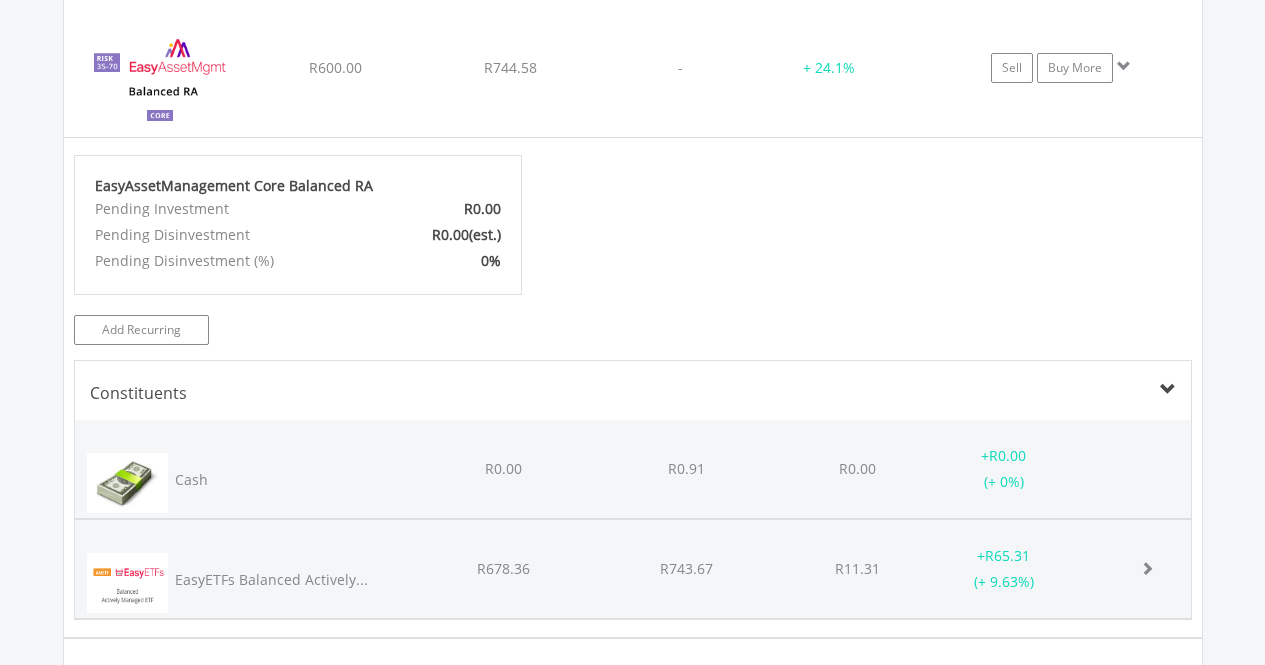 scroll, scrollTop: 2571, scrollLeft: 0, axis: vertical 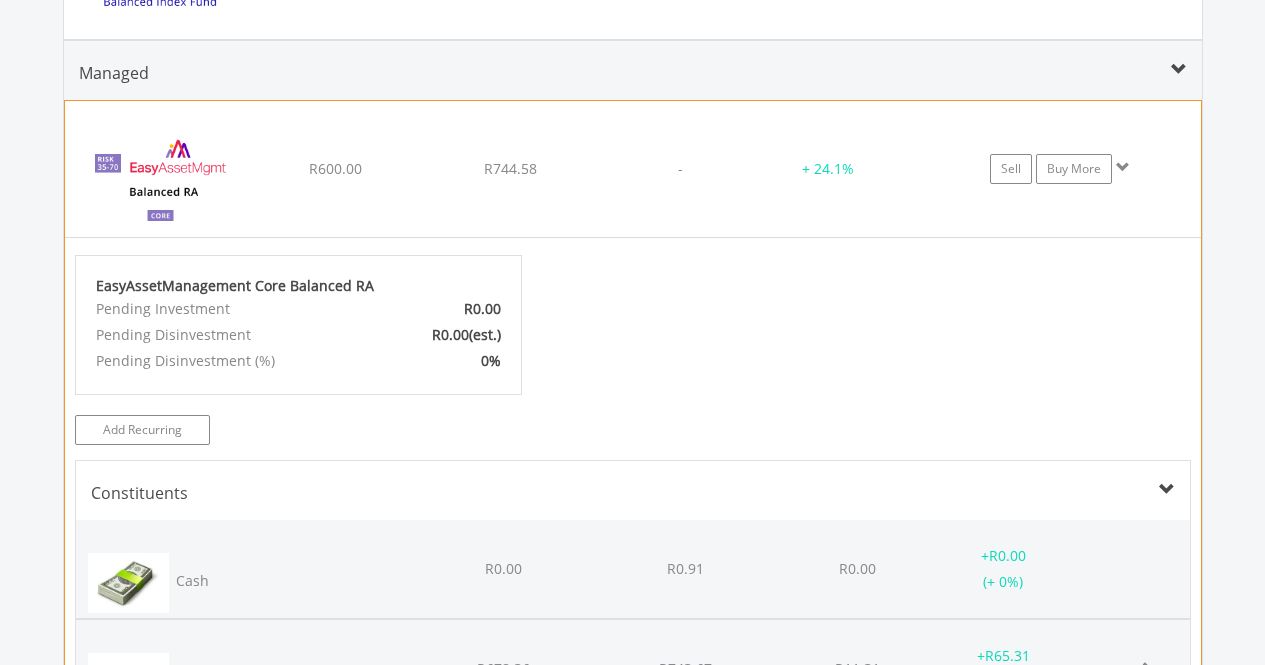 click on "+ 24.1%" at bounding box center (828, 169) 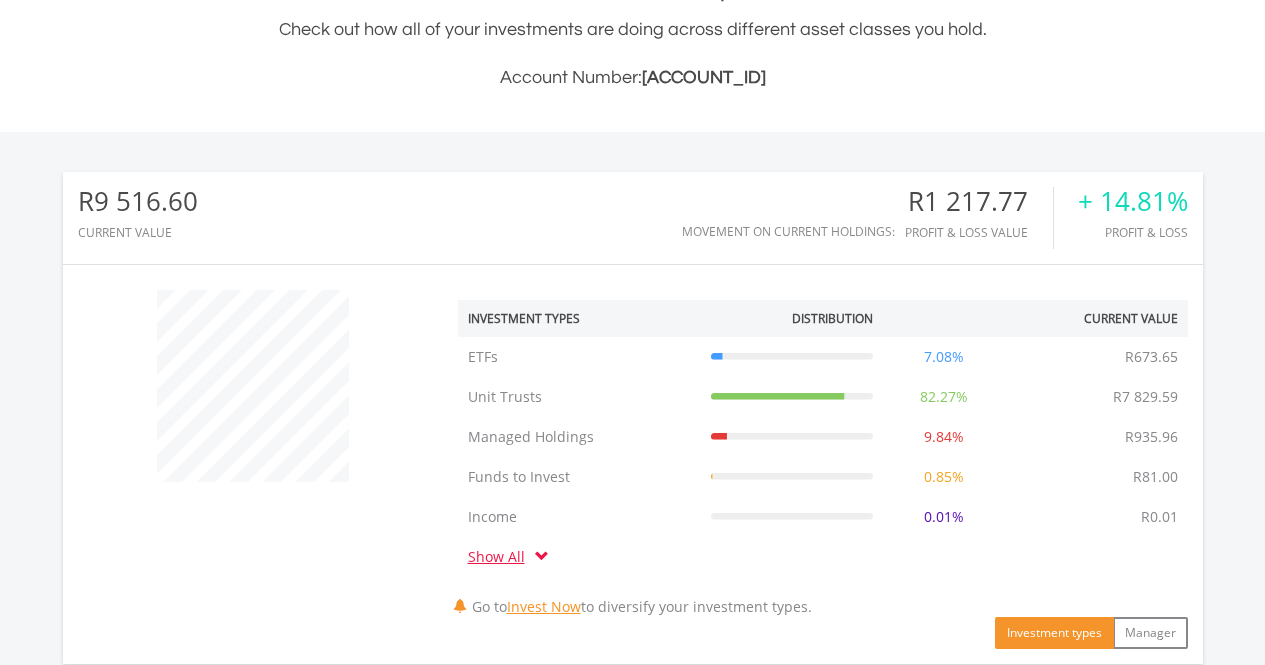 scroll, scrollTop: 565, scrollLeft: 0, axis: vertical 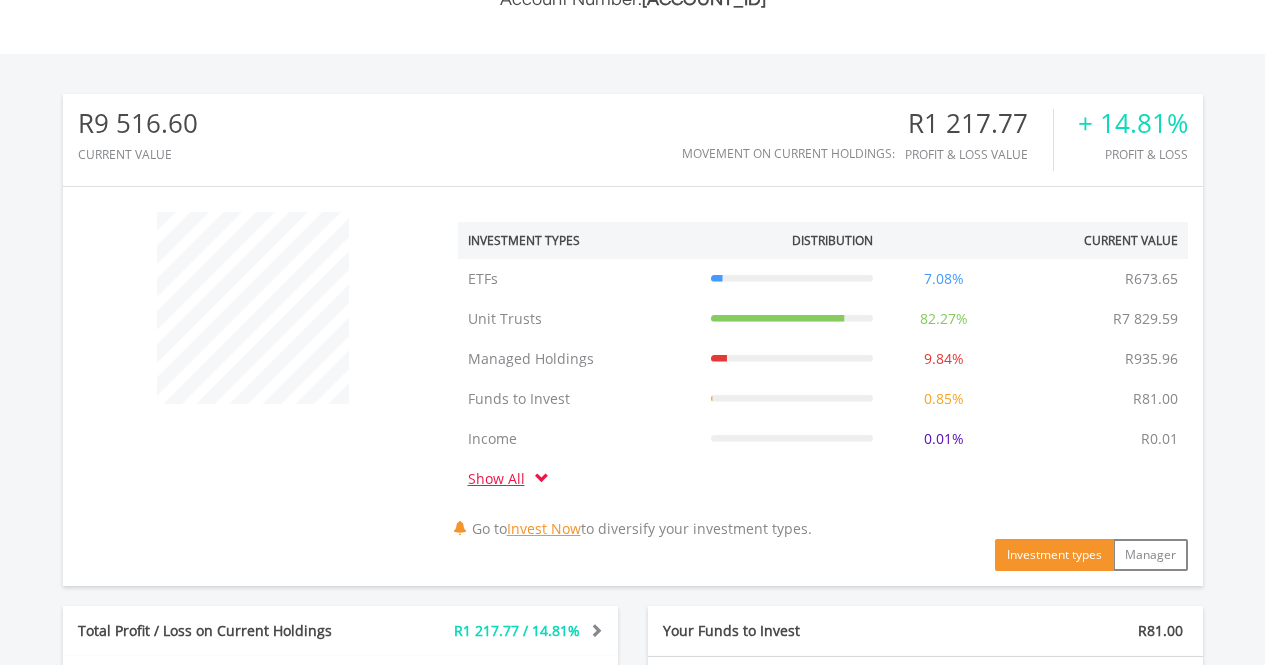 click on "Show All" at bounding box center [501, 478] 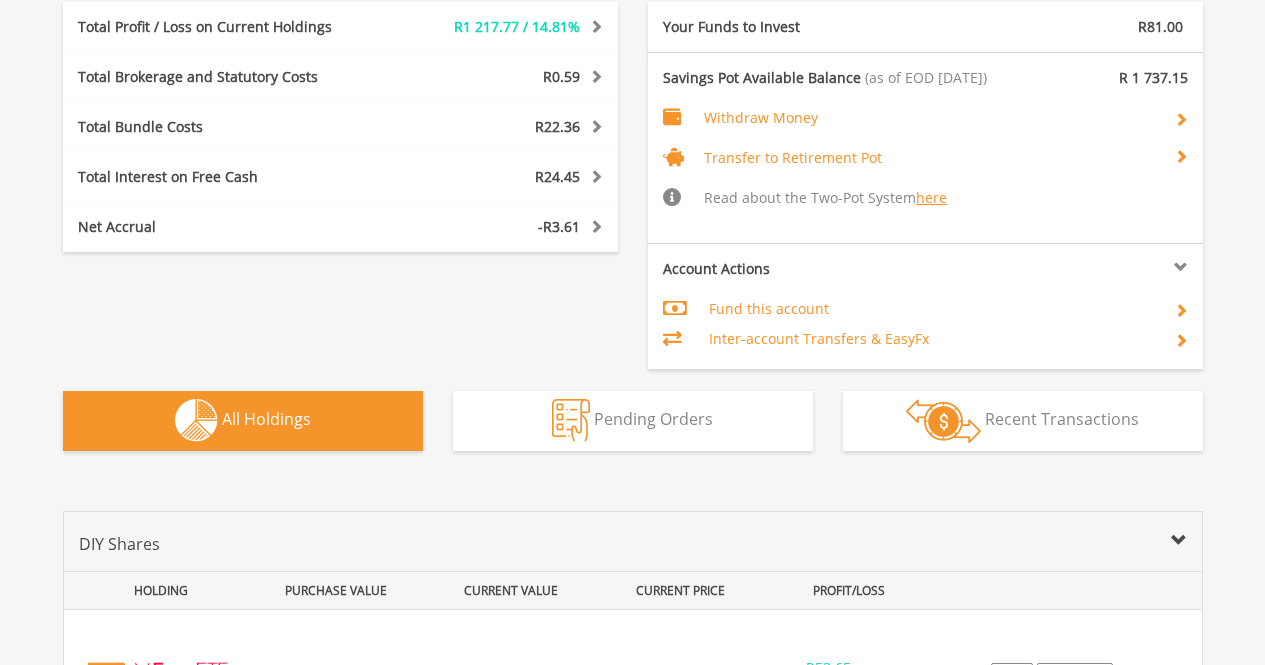 scroll, scrollTop: 1306, scrollLeft: 0, axis: vertical 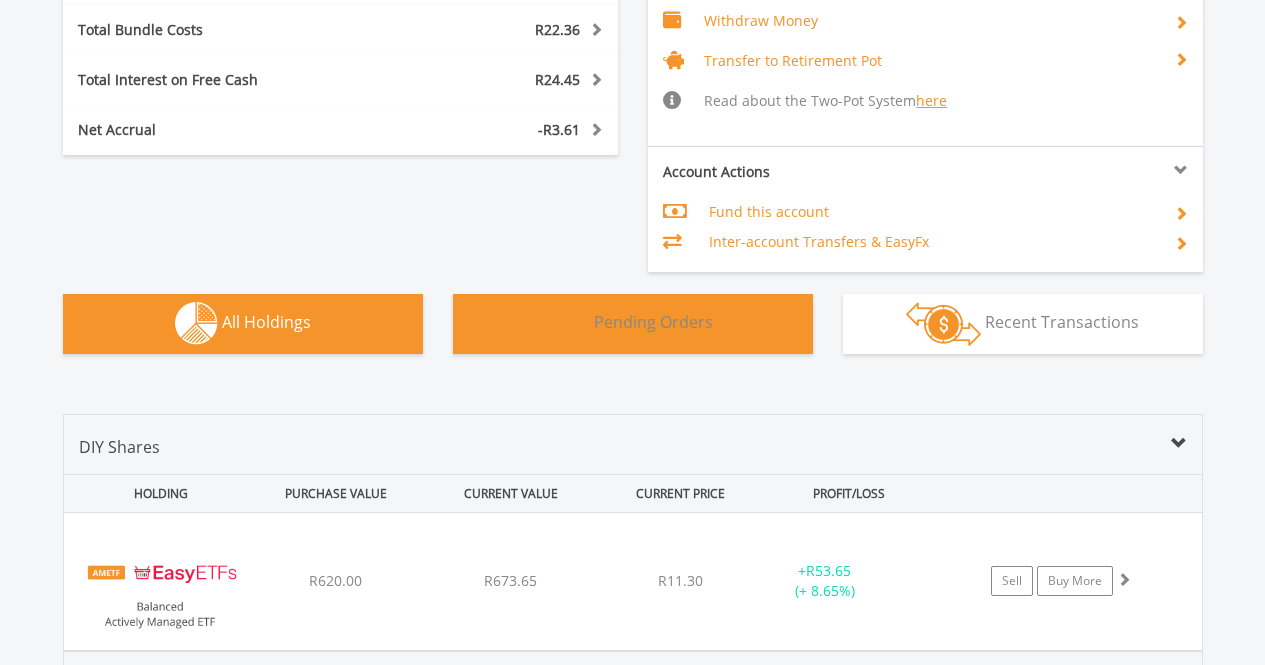 click on "Pending Orders" at bounding box center (653, 322) 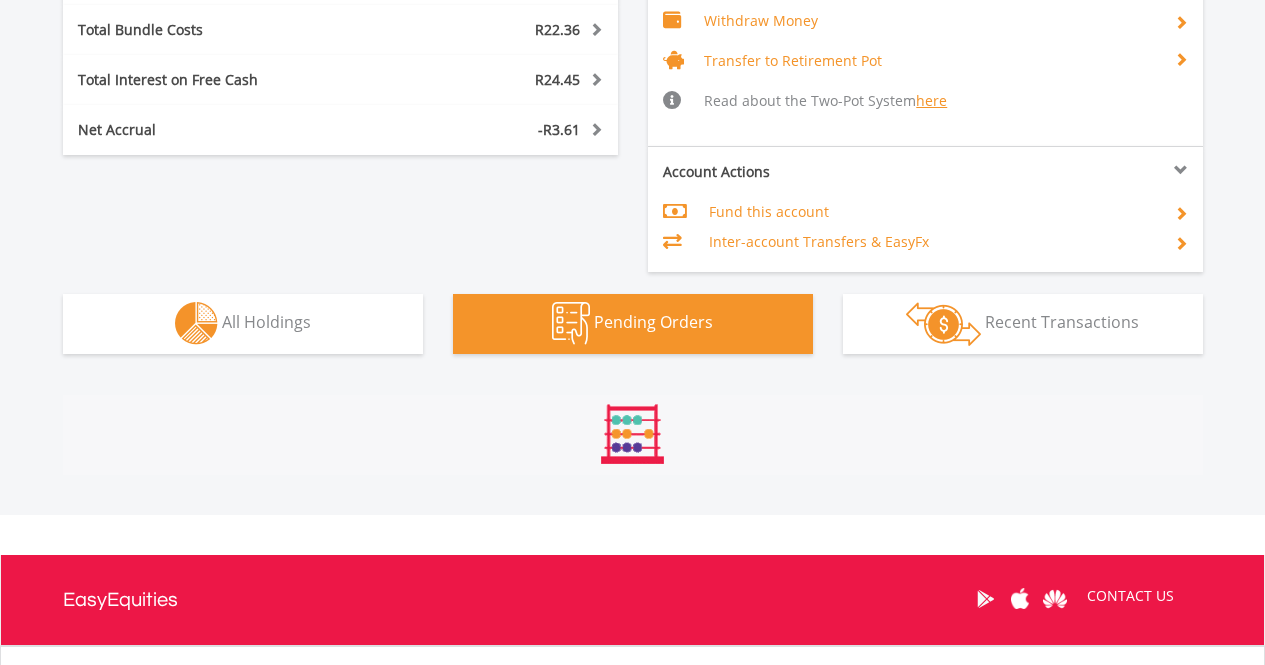scroll, scrollTop: 1454, scrollLeft: 0, axis: vertical 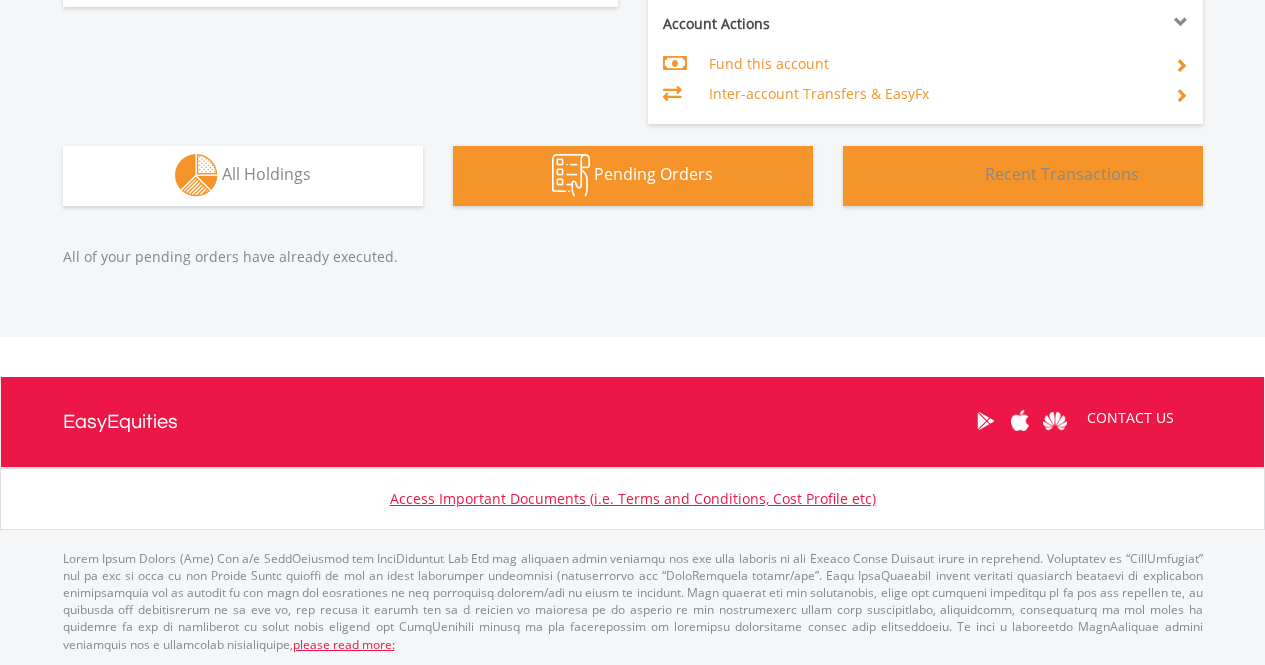 click on "Recent Transactions" at bounding box center (1062, 174) 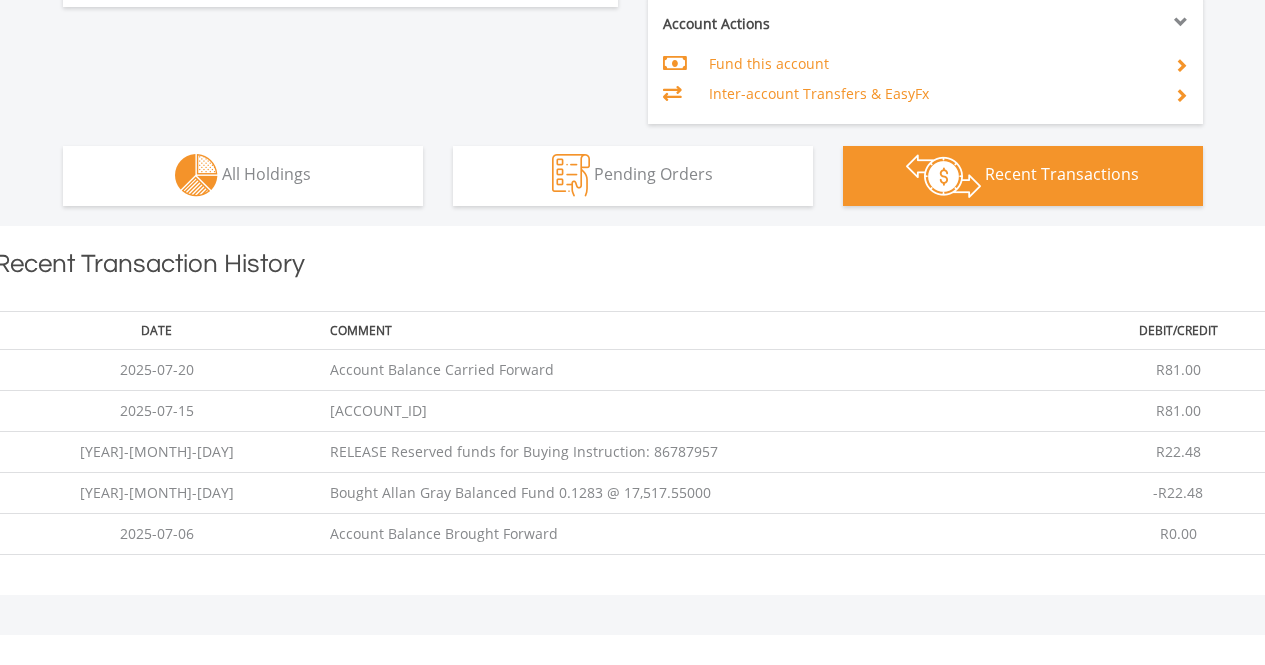 scroll, scrollTop: 1679, scrollLeft: 0, axis: vertical 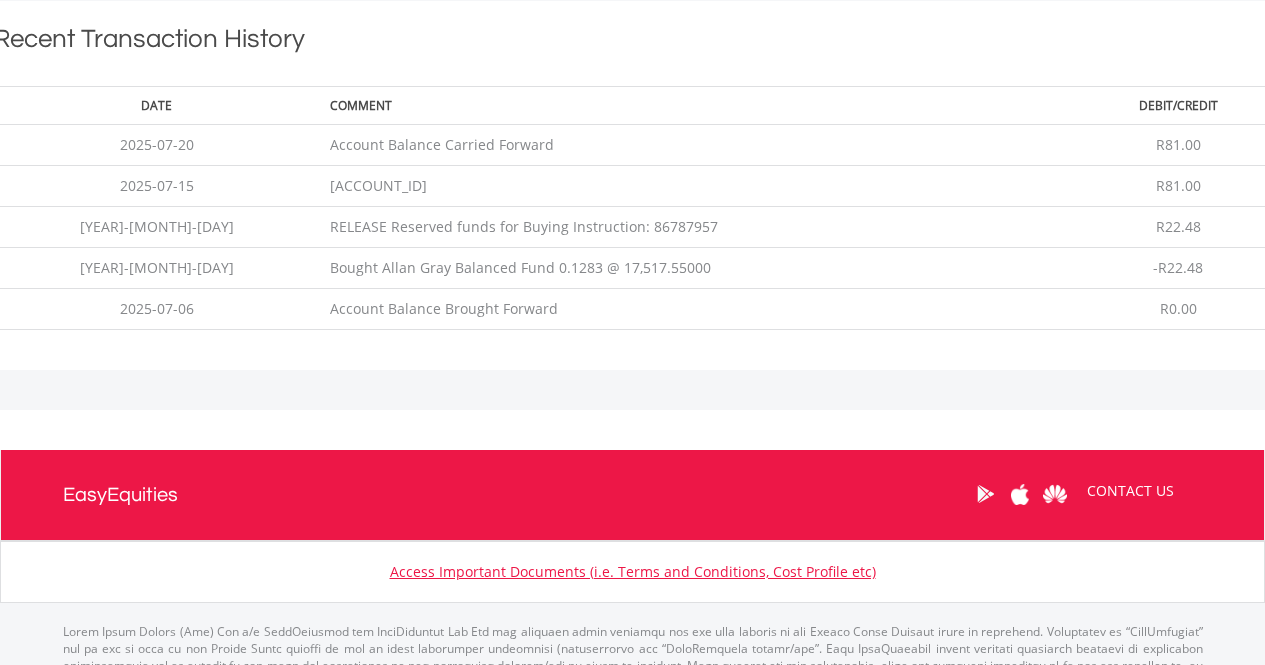 type 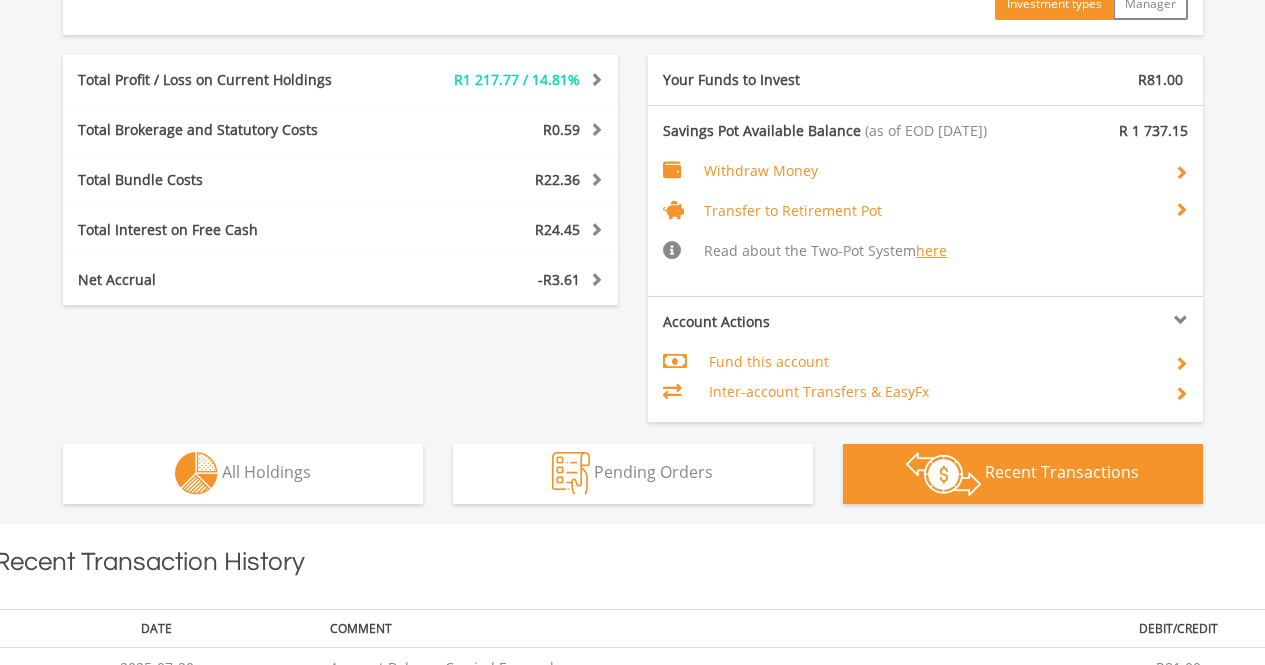 scroll, scrollTop: 1098, scrollLeft: 0, axis: vertical 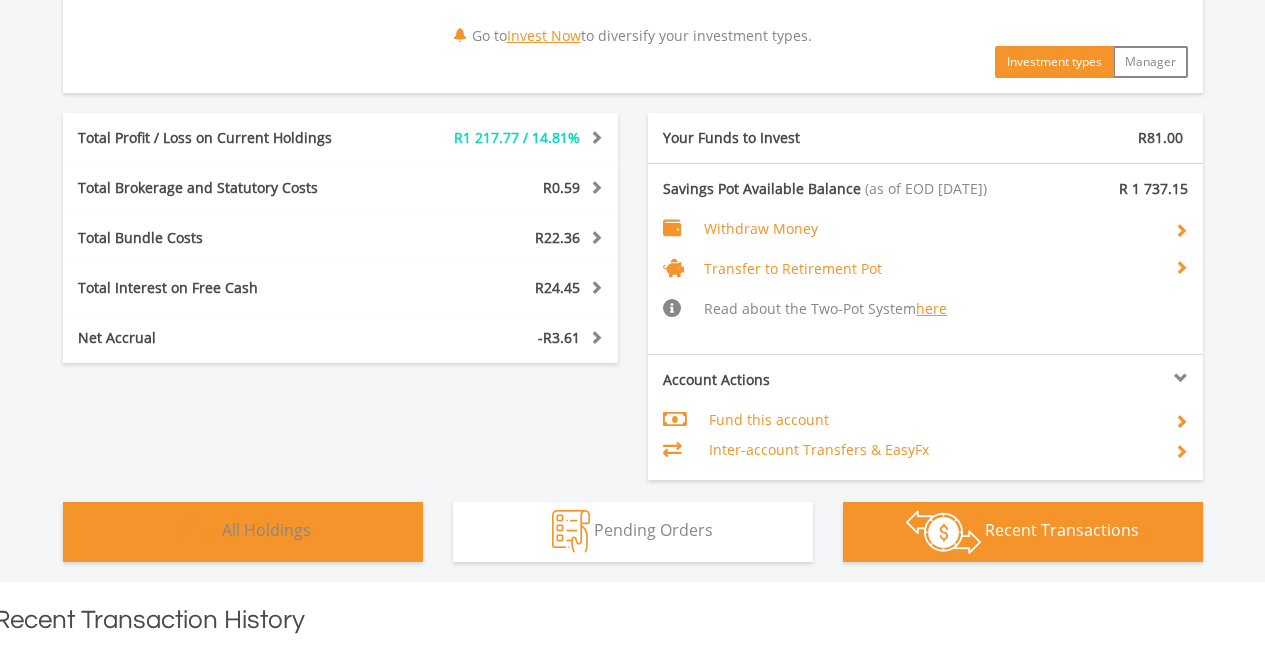 click at bounding box center (196, 531) 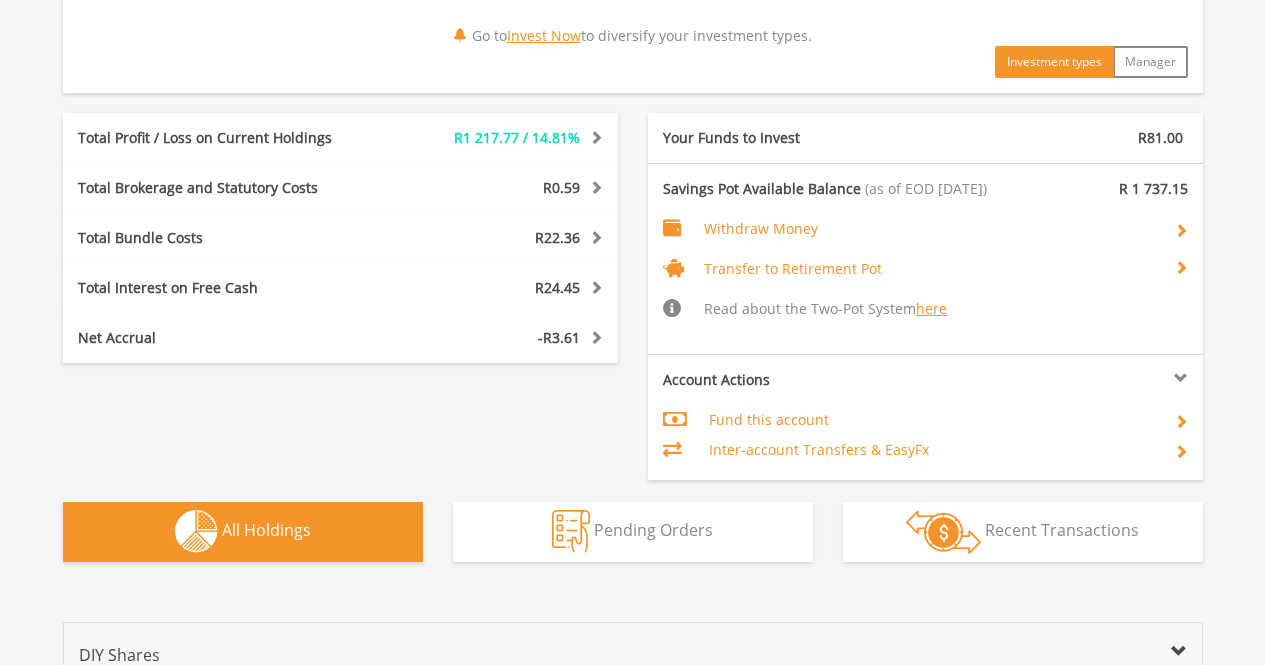 type 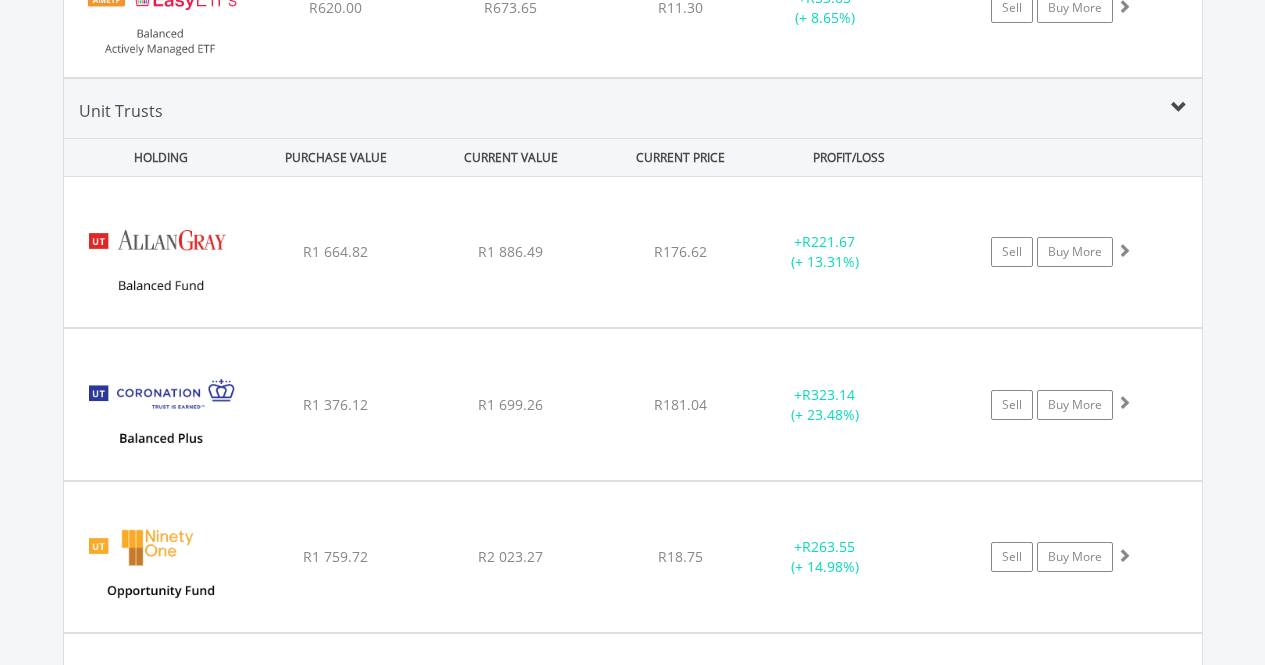 scroll, scrollTop: 1999, scrollLeft: 0, axis: vertical 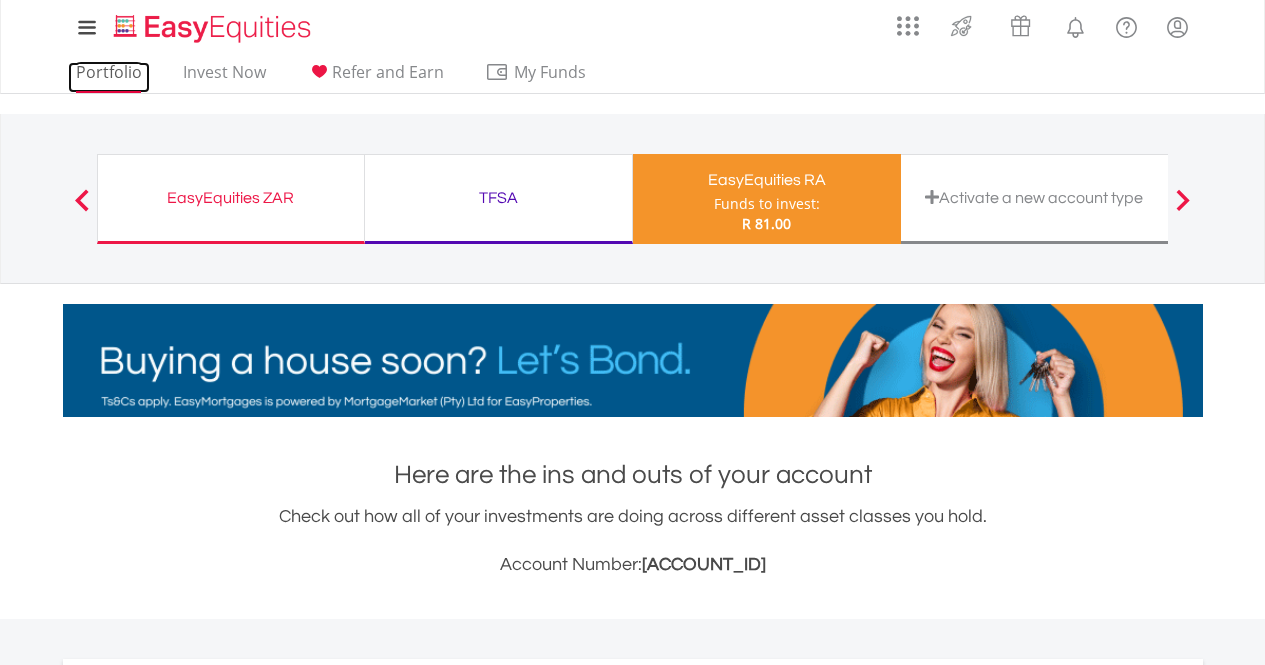 click on "Portfolio" at bounding box center (109, 77) 